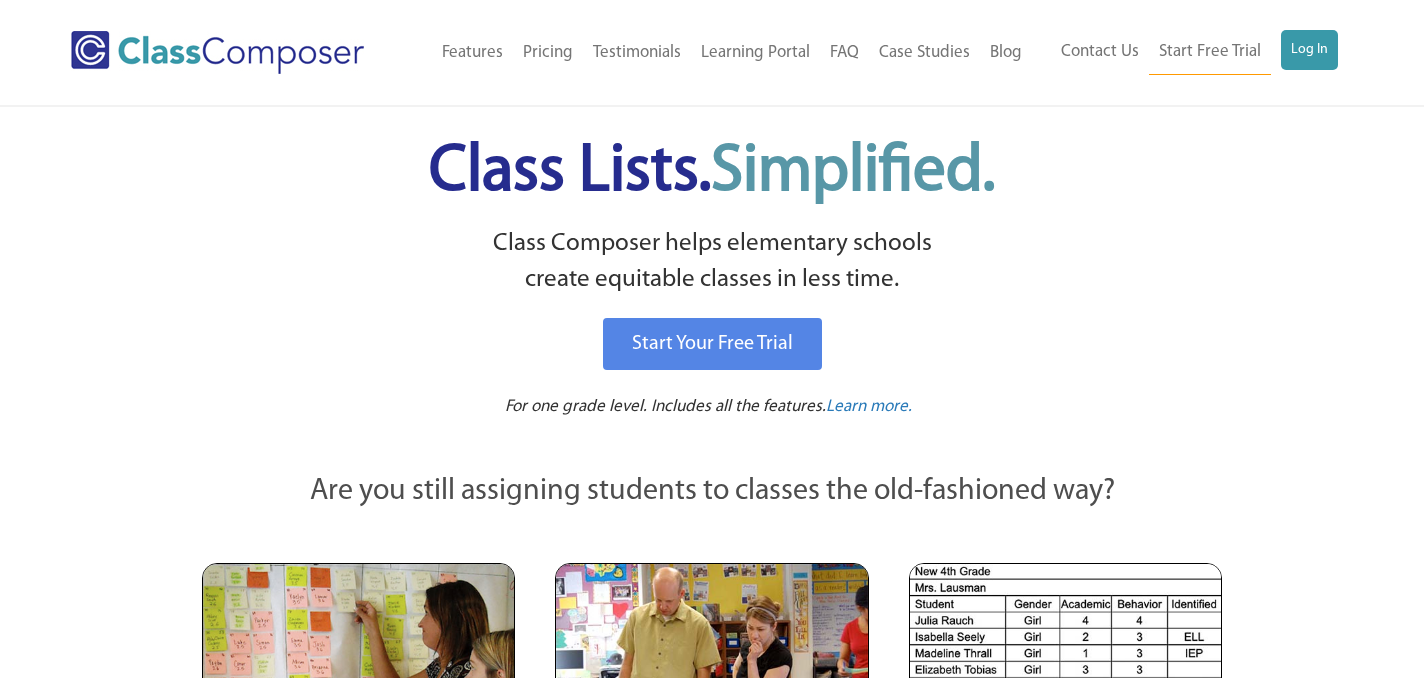 scroll, scrollTop: 0, scrollLeft: 0, axis: both 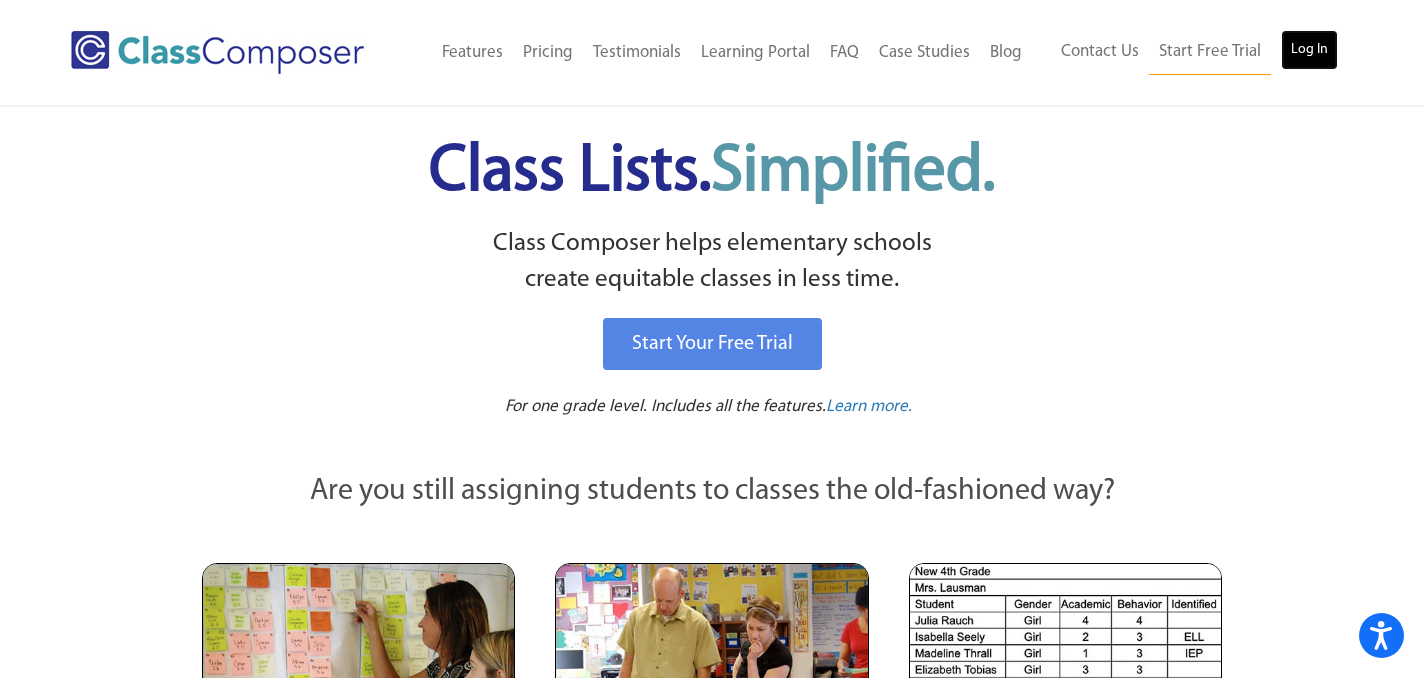 click on "Log In" at bounding box center [1309, 50] 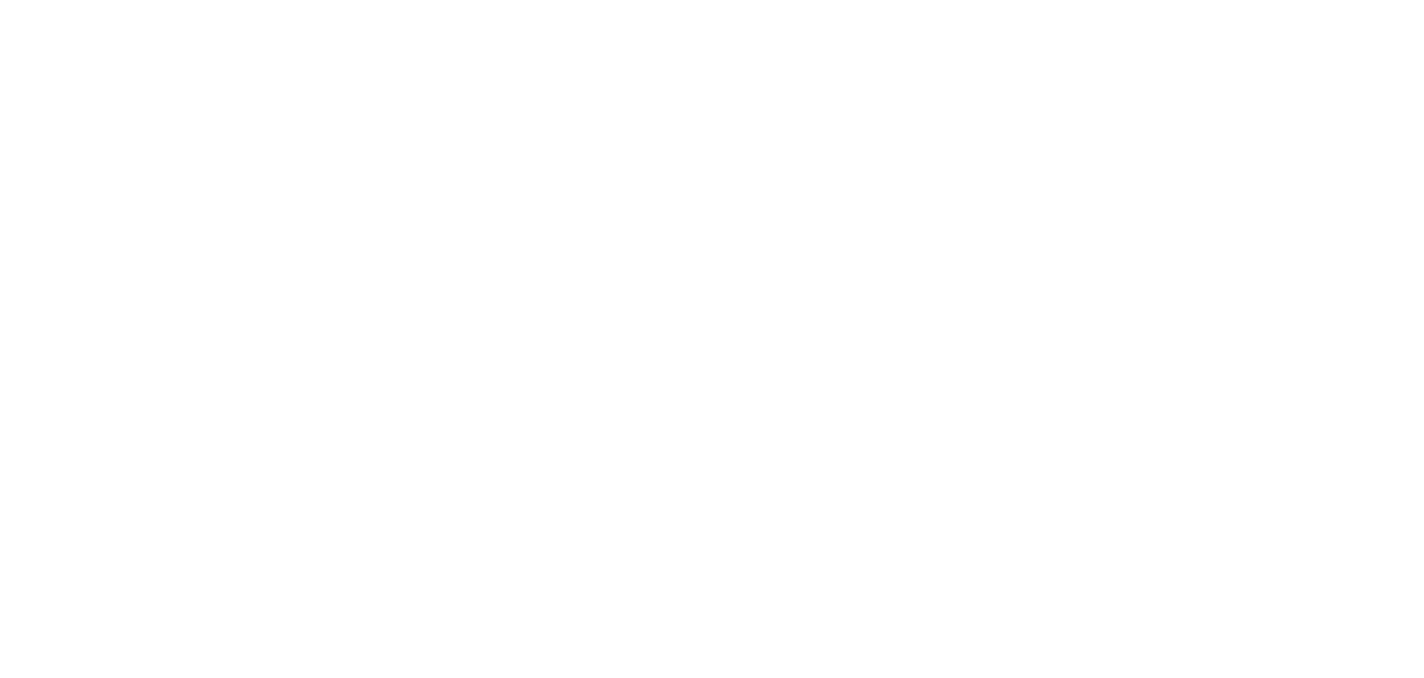 scroll, scrollTop: 0, scrollLeft: 0, axis: both 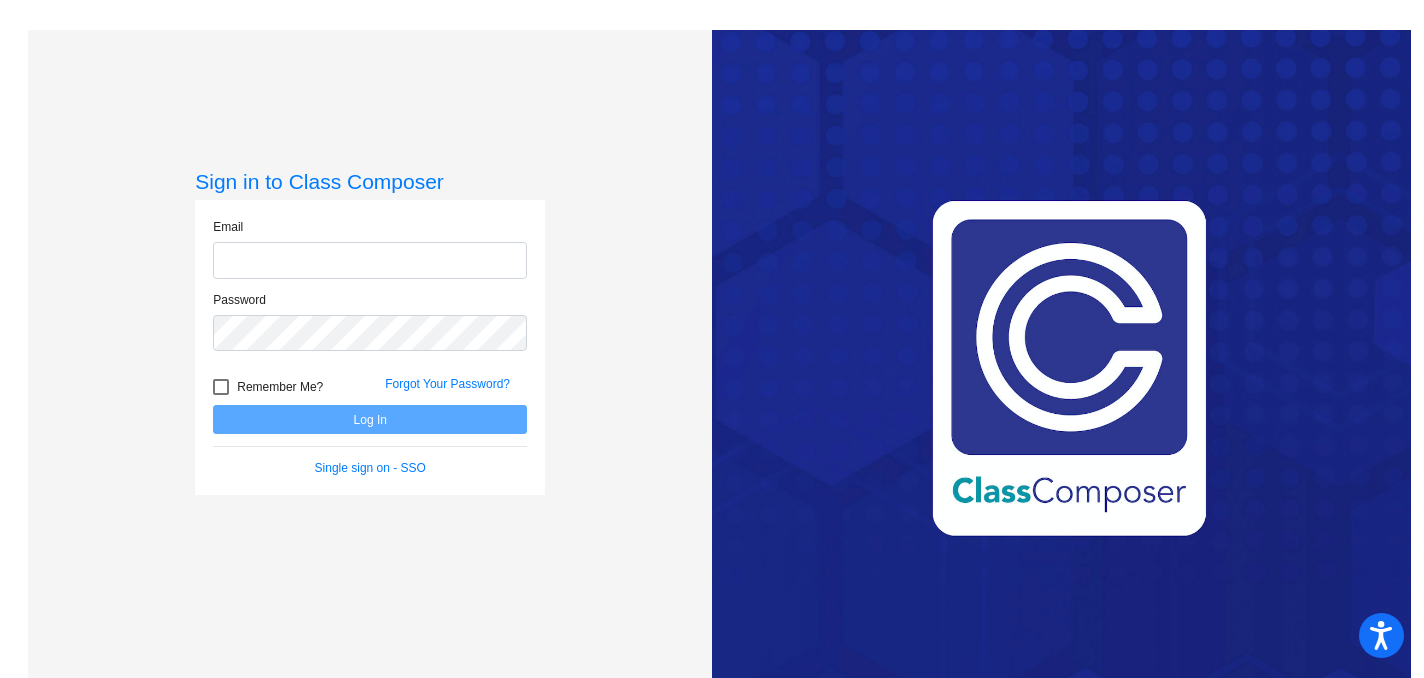 type on "[EMAIL]" 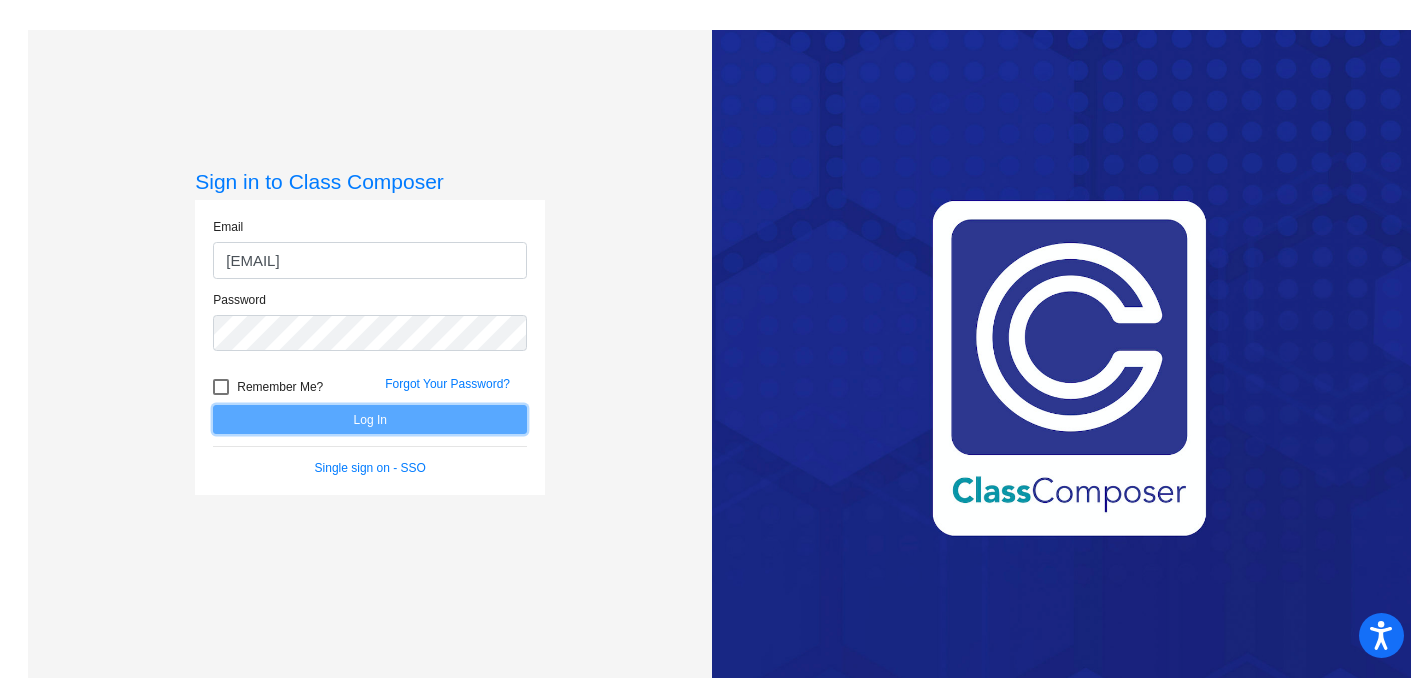 click on "Log In" 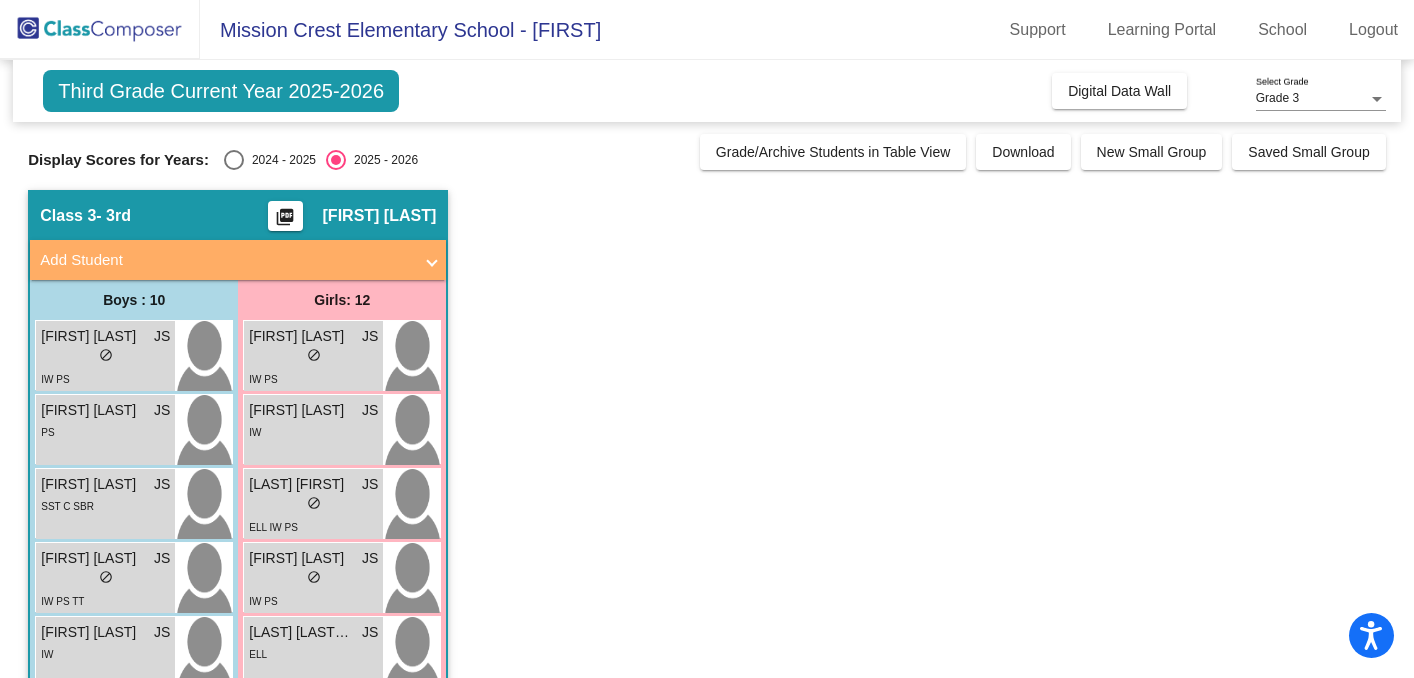 click at bounding box center [234, 160] 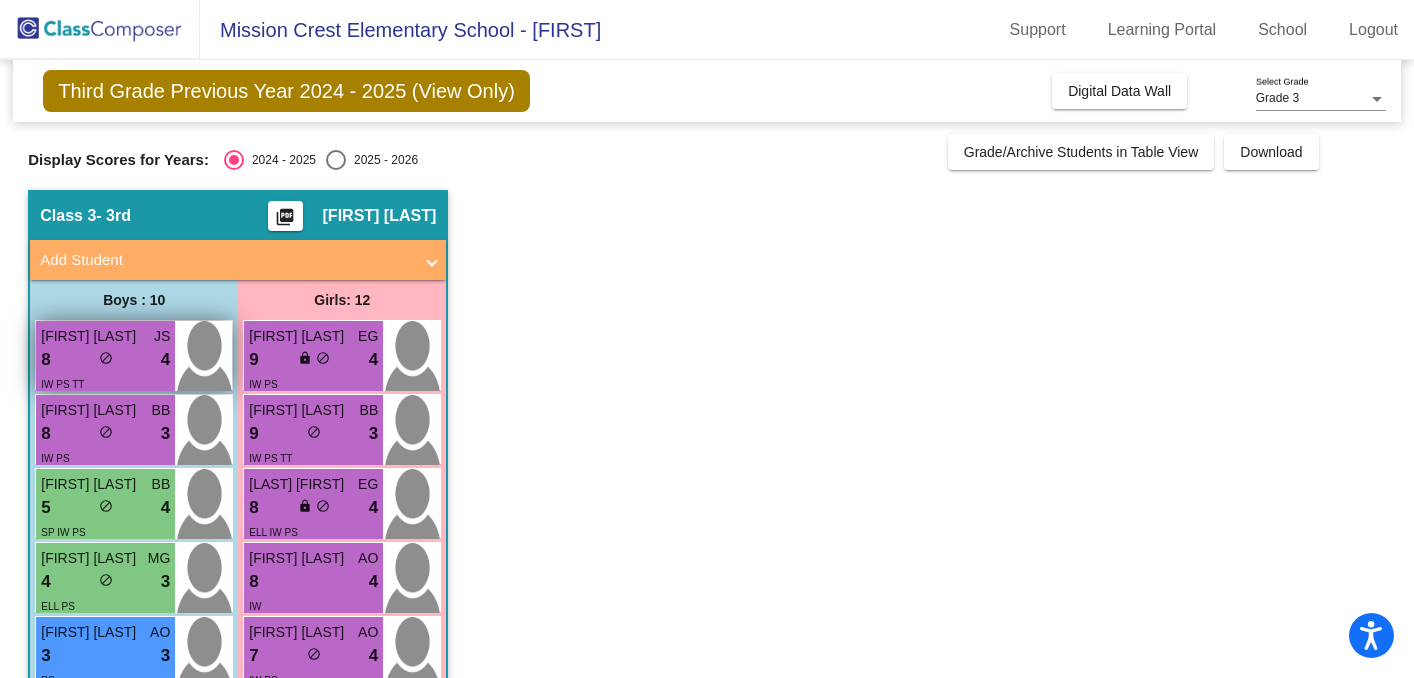 click on "8 lock do_not_disturb_alt 4" at bounding box center [105, 360] 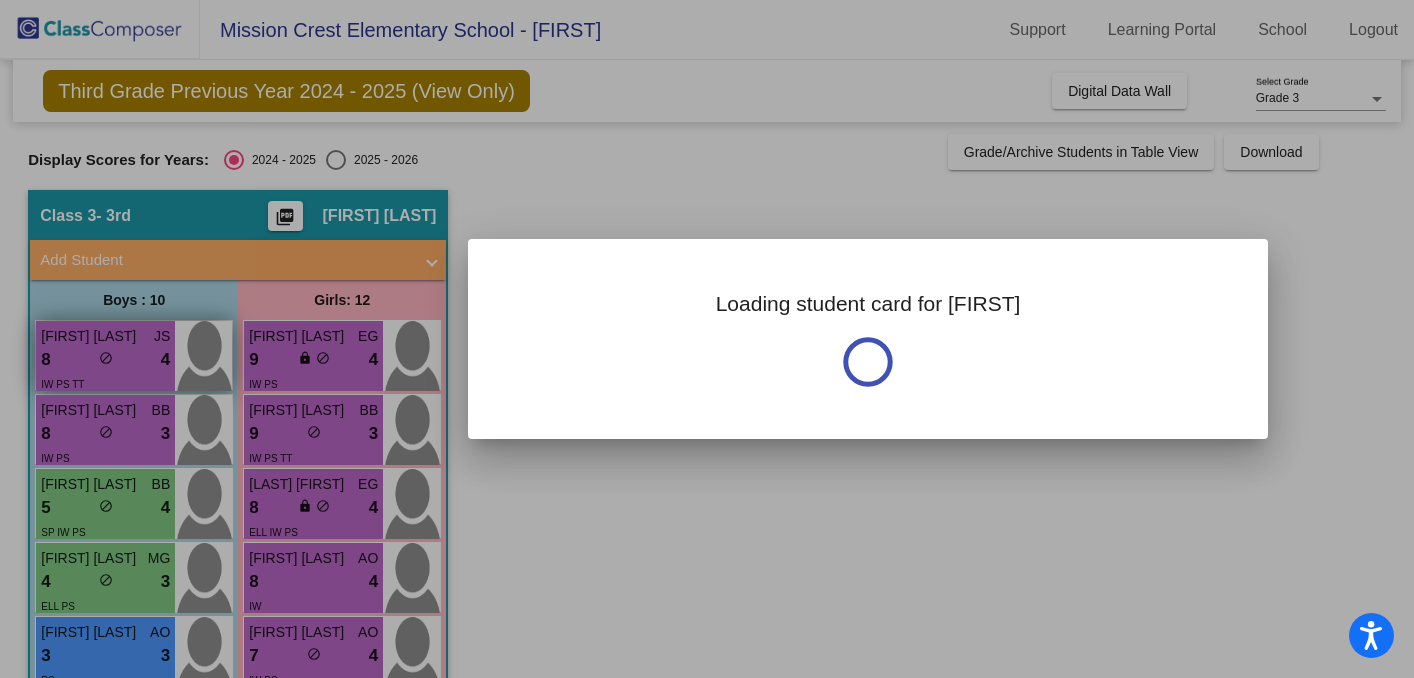 click at bounding box center (707, 339) 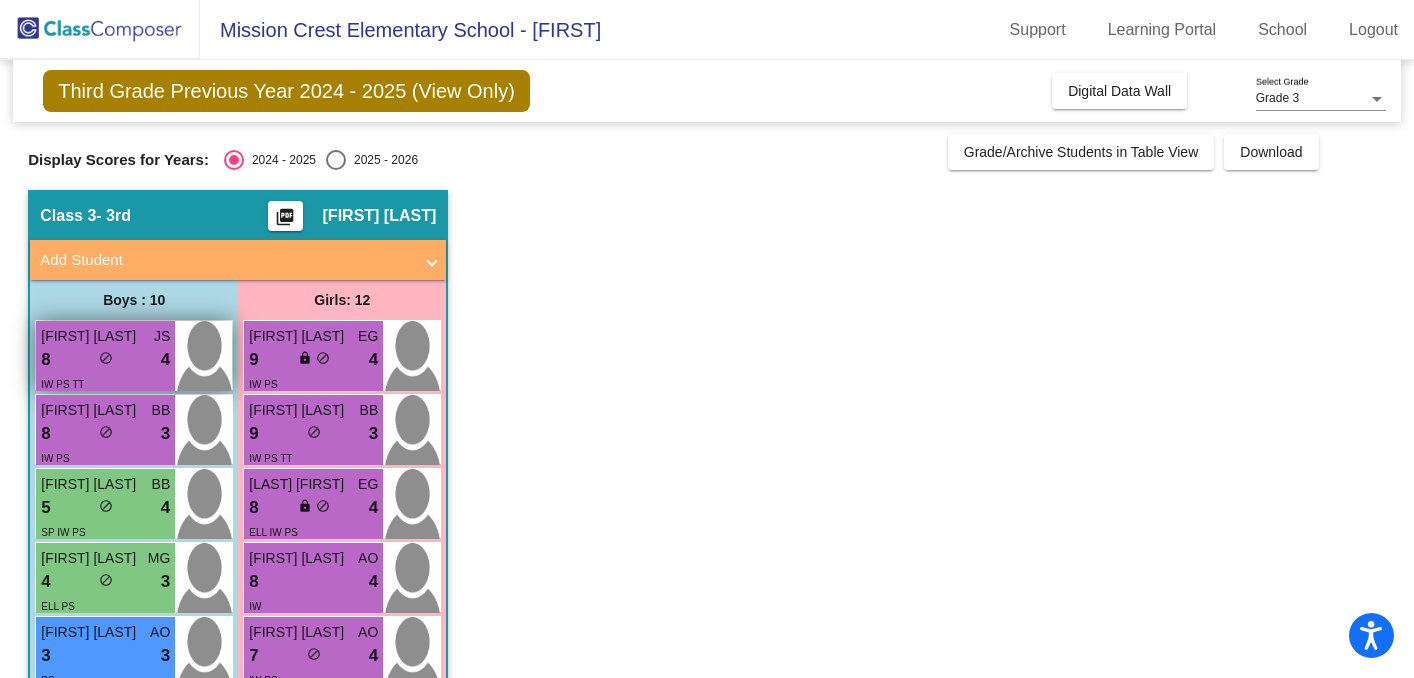 click on "8 lock do_not_disturb_alt 4" at bounding box center (105, 360) 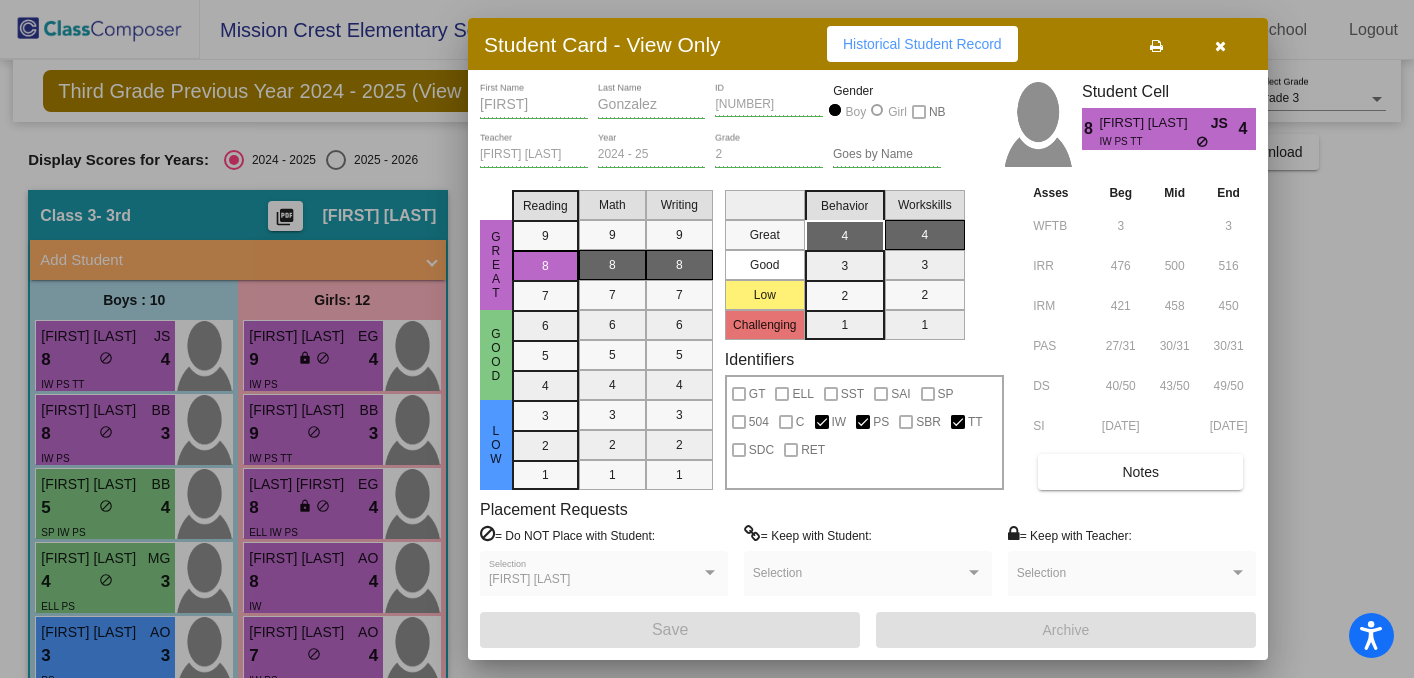 click at bounding box center (1156, 46) 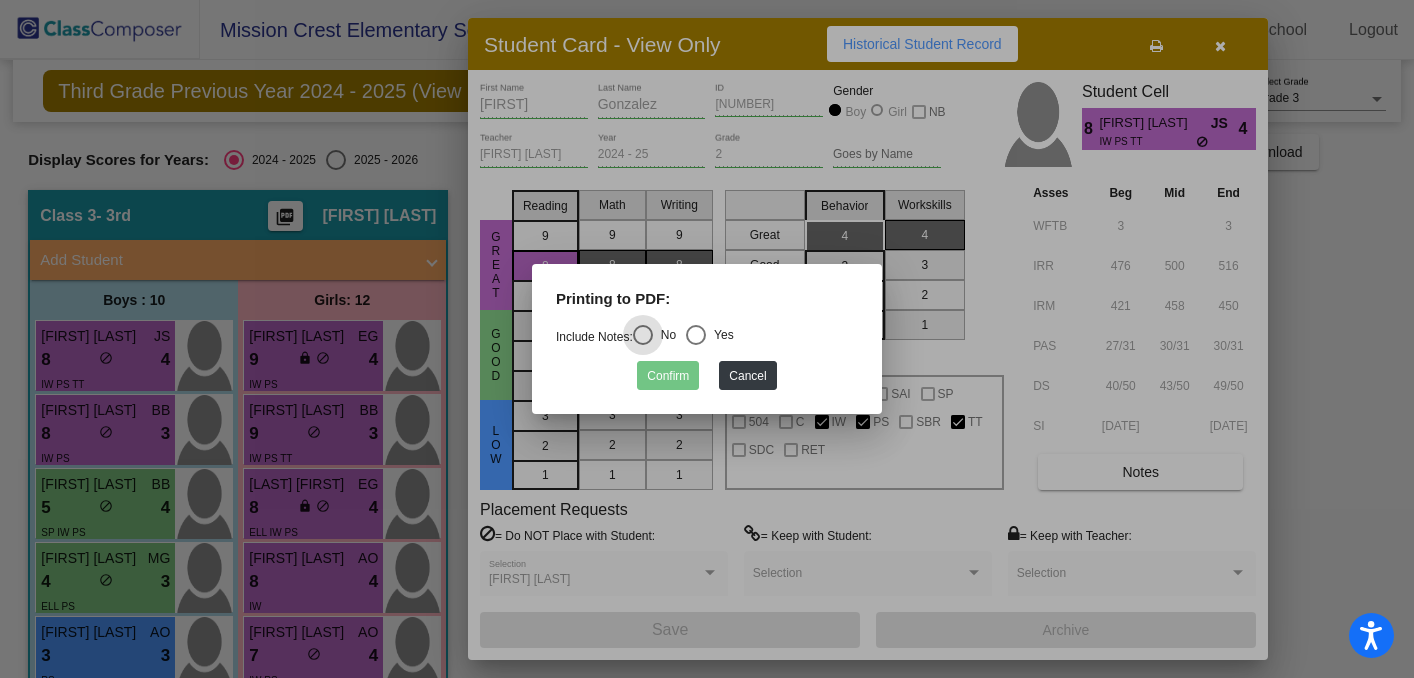click at bounding box center [696, 335] 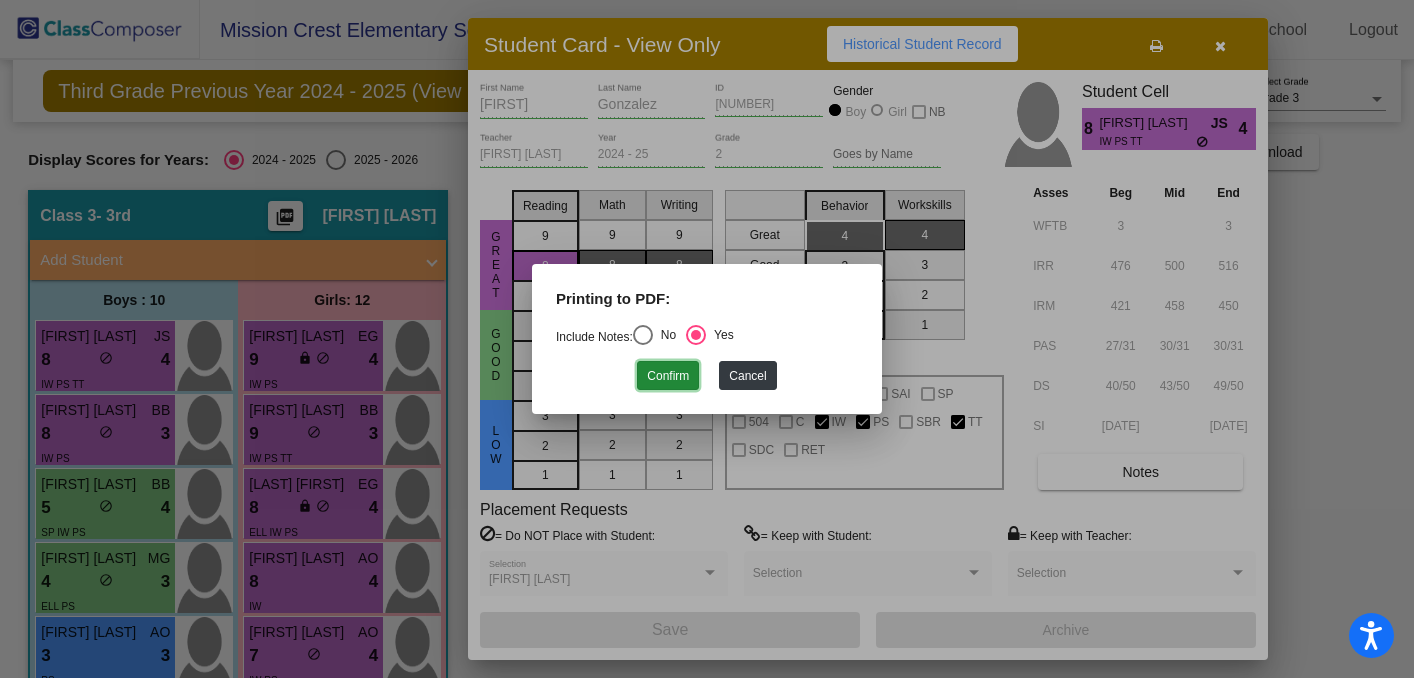 click on "Confirm" at bounding box center (668, 375) 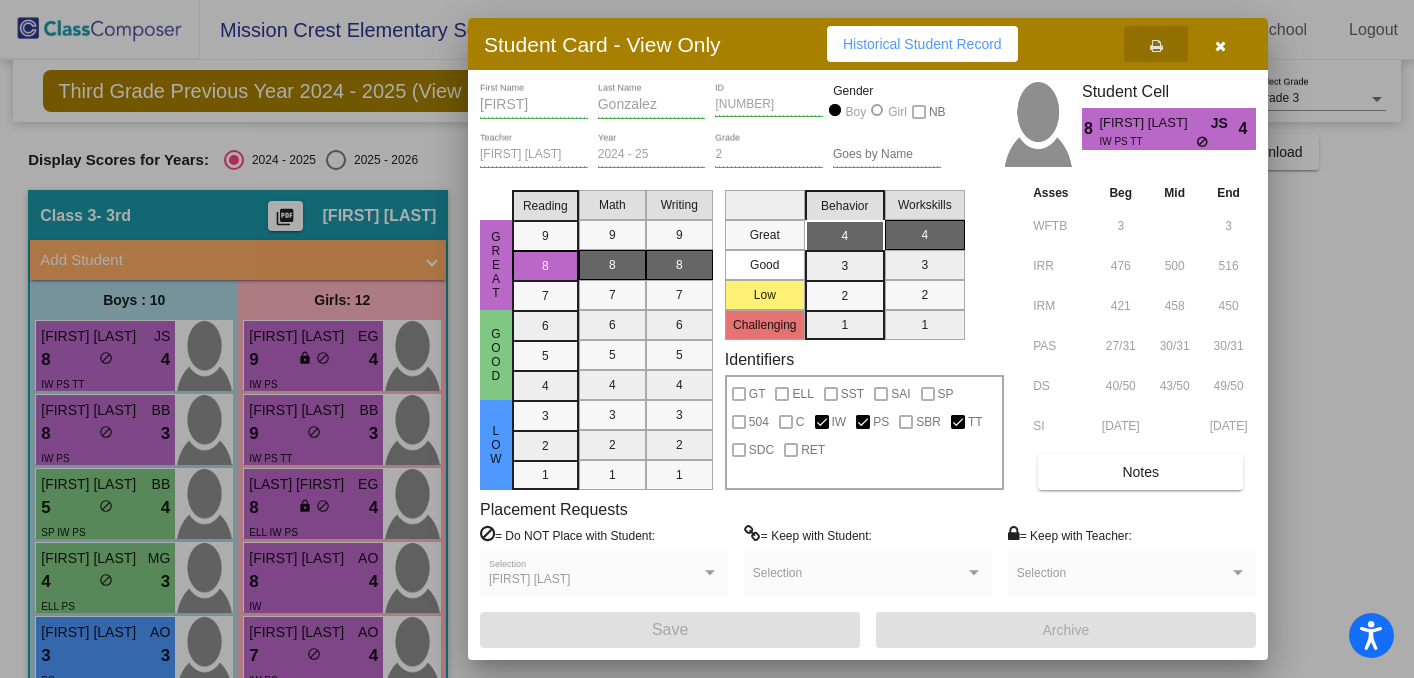 click at bounding box center [1220, 46] 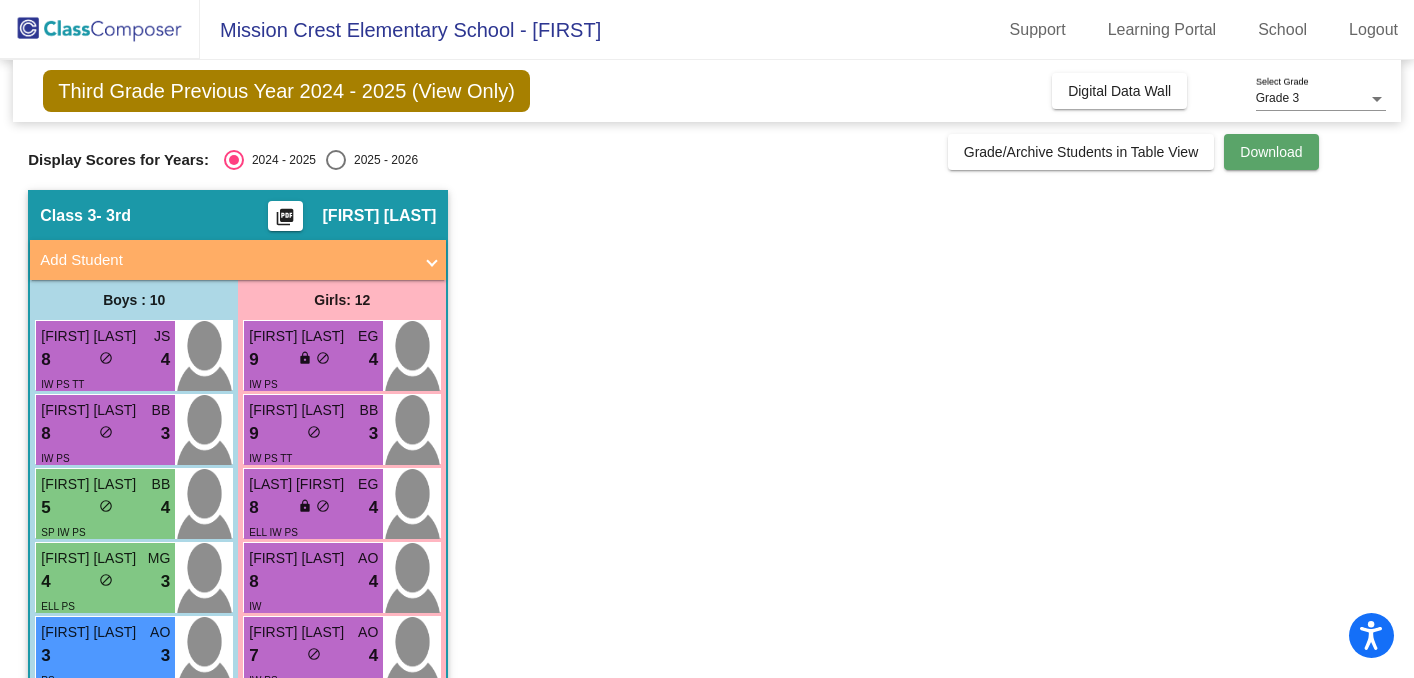 click on "Download" 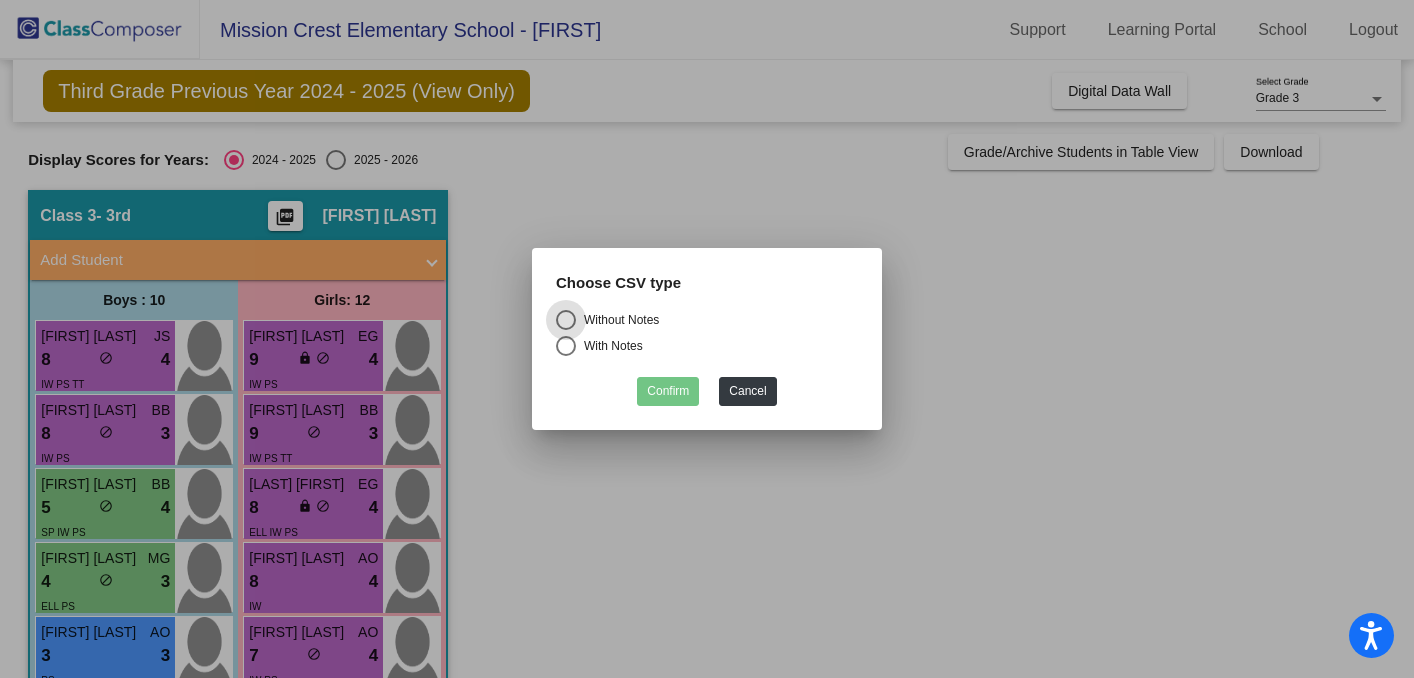 click at bounding box center (566, 346) 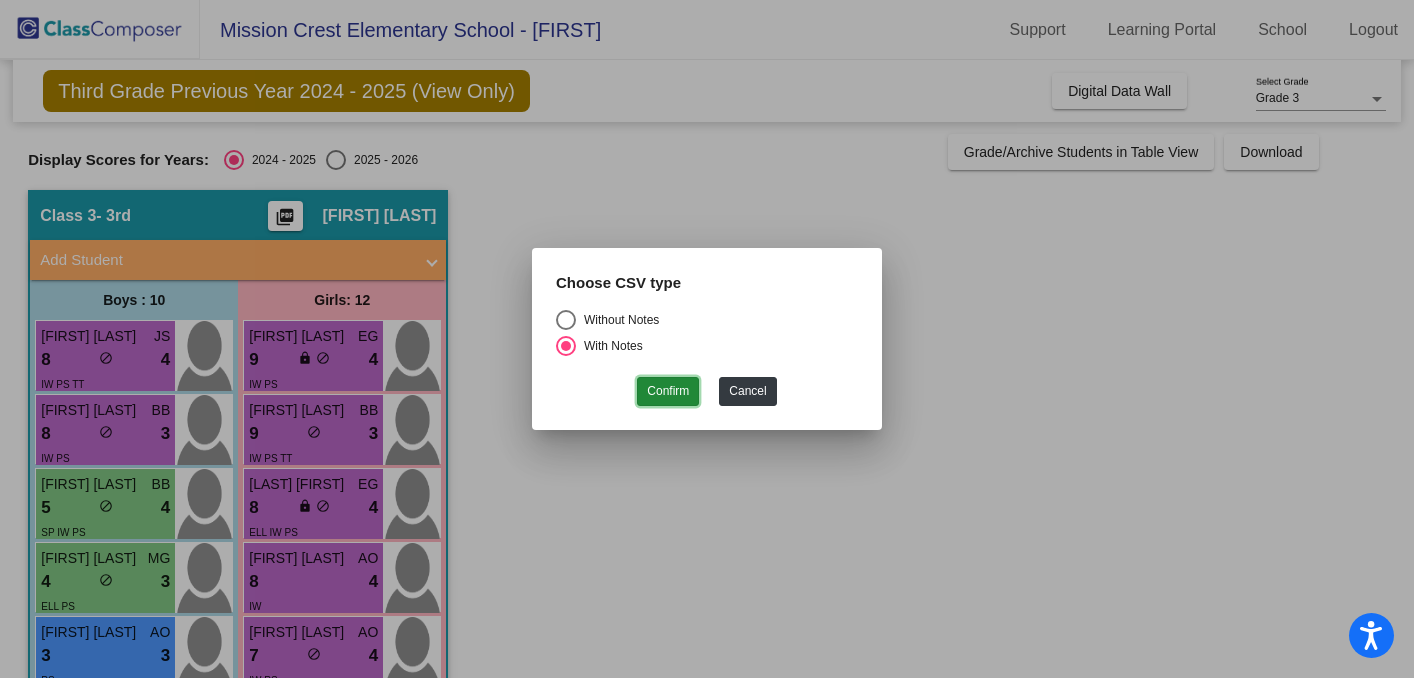 click on "Confirm" at bounding box center [668, 391] 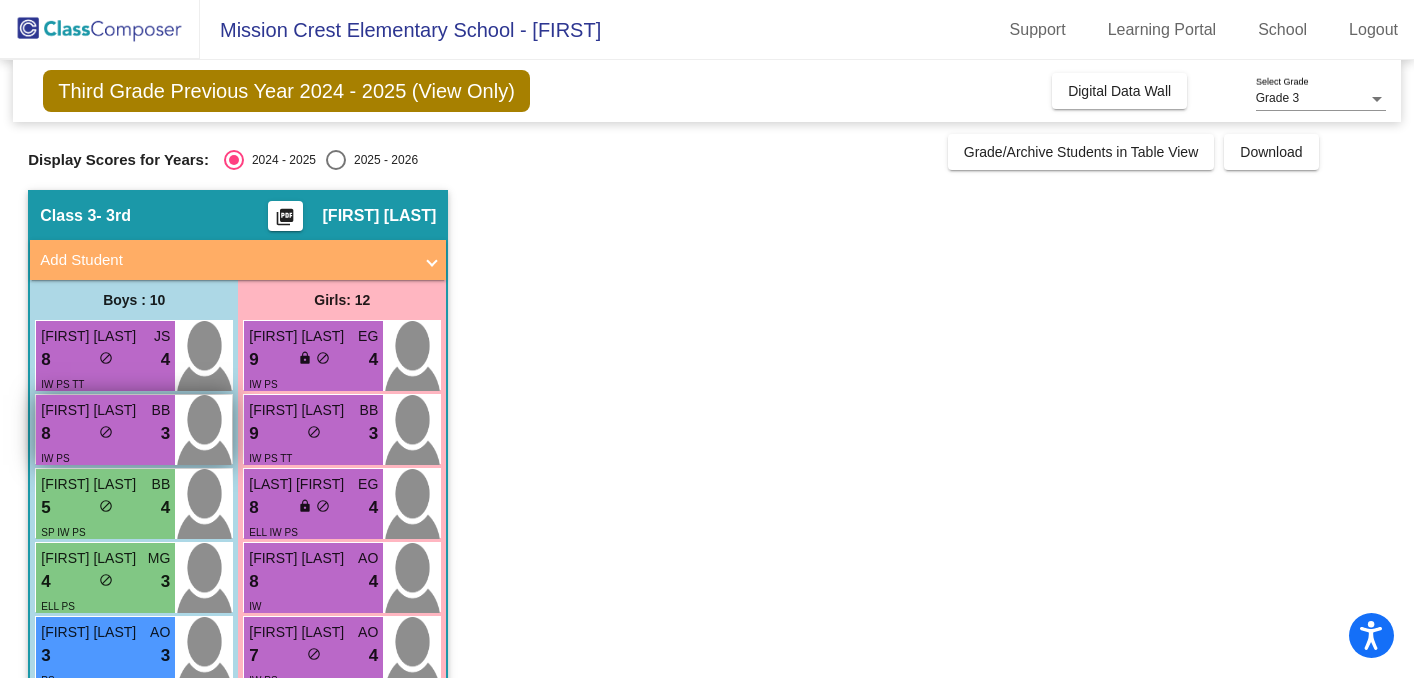 click on "8 lock do_not_disturb_alt 3" at bounding box center (105, 434) 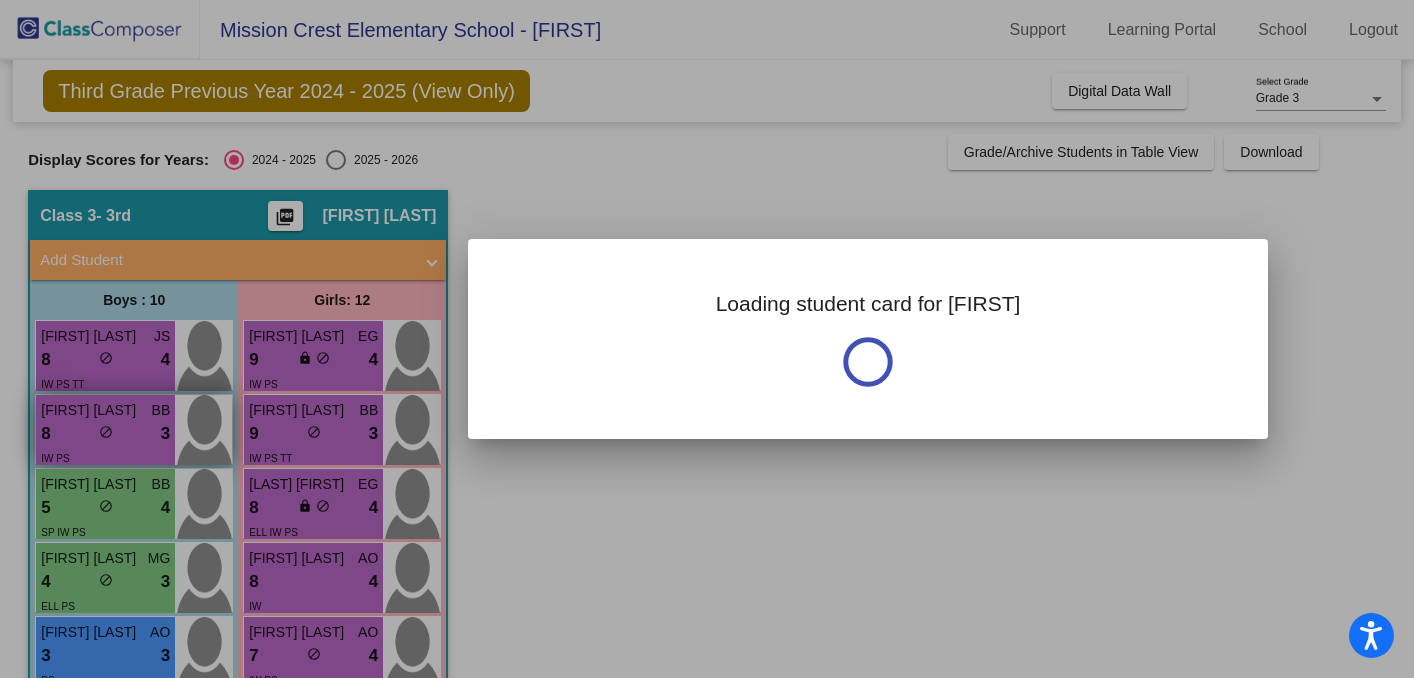 click at bounding box center [707, 339] 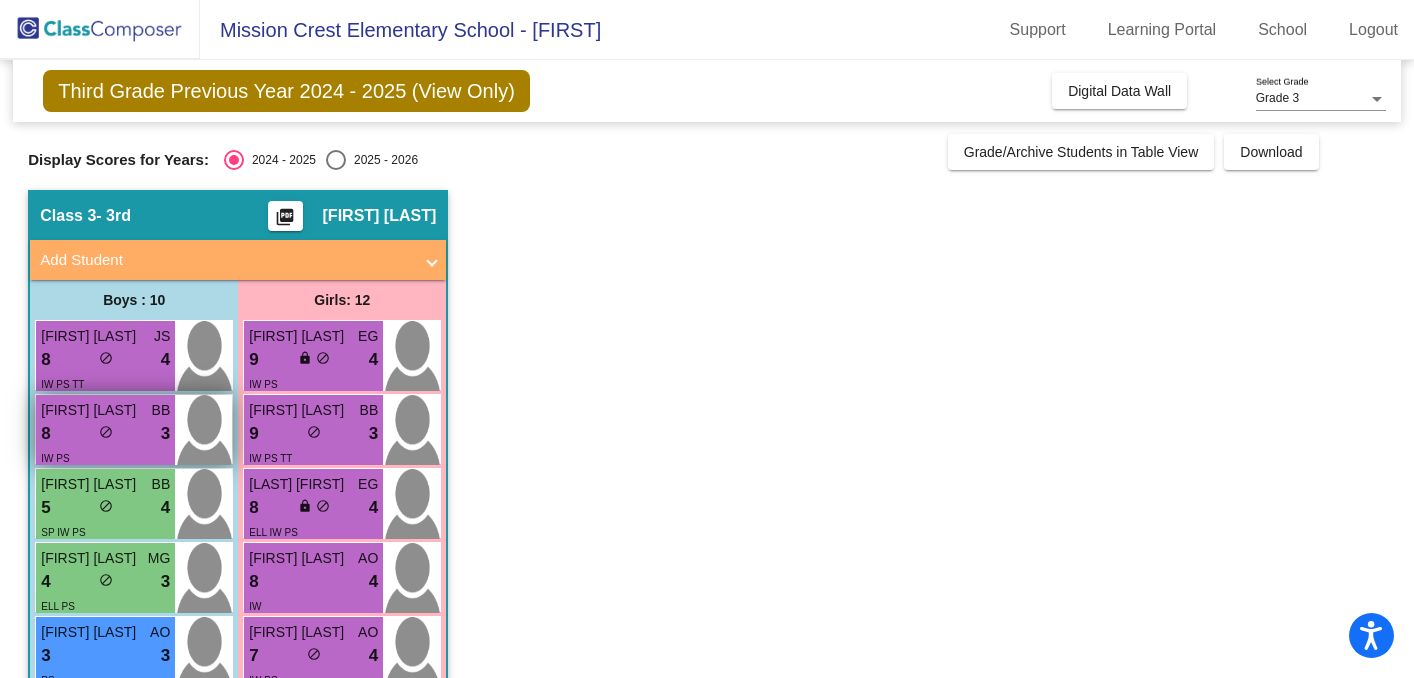 click on "8 lock do_not_disturb_alt 3" at bounding box center [105, 434] 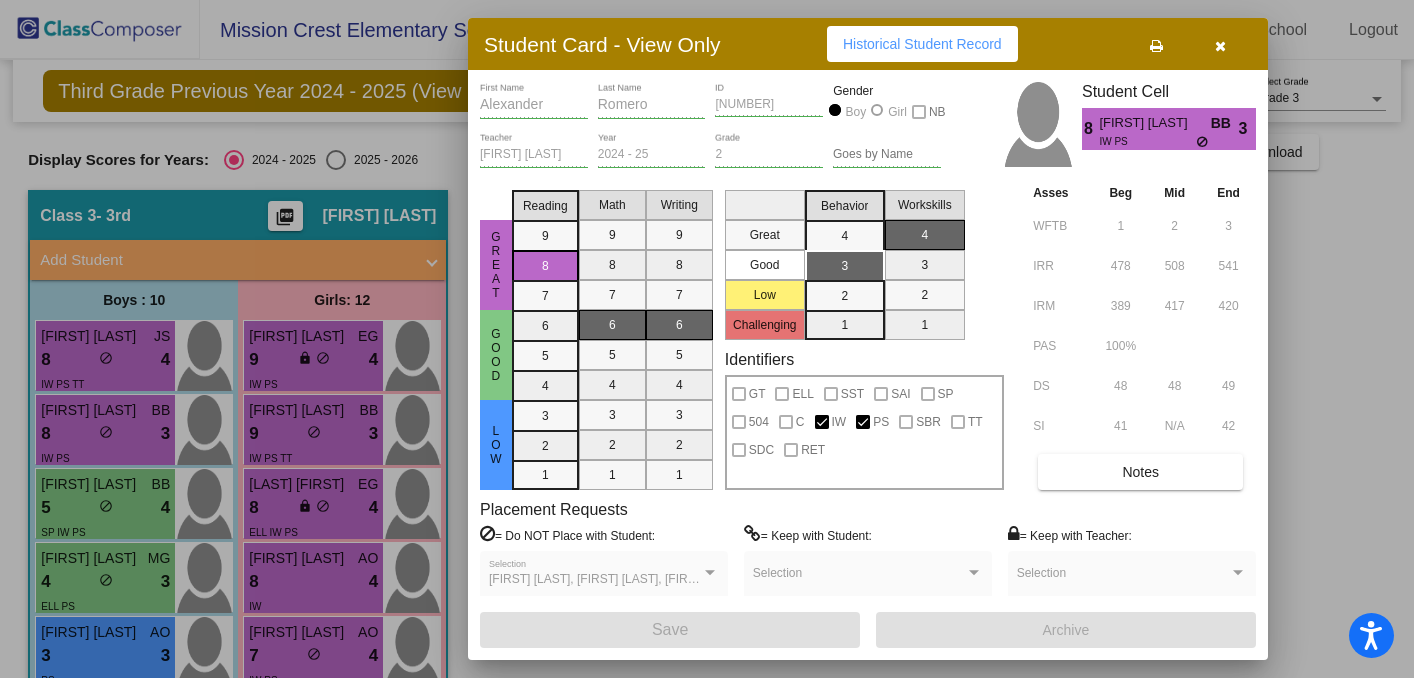 click at bounding box center (1156, 46) 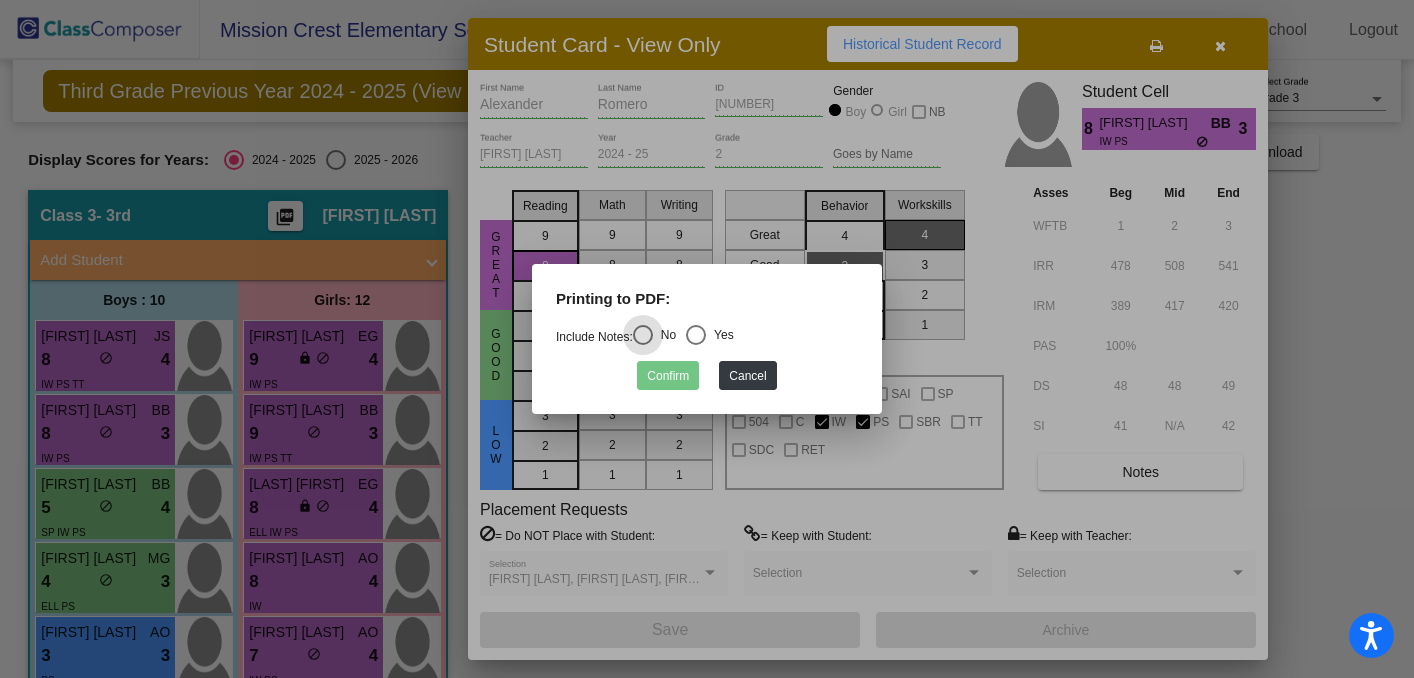 click at bounding box center (696, 335) 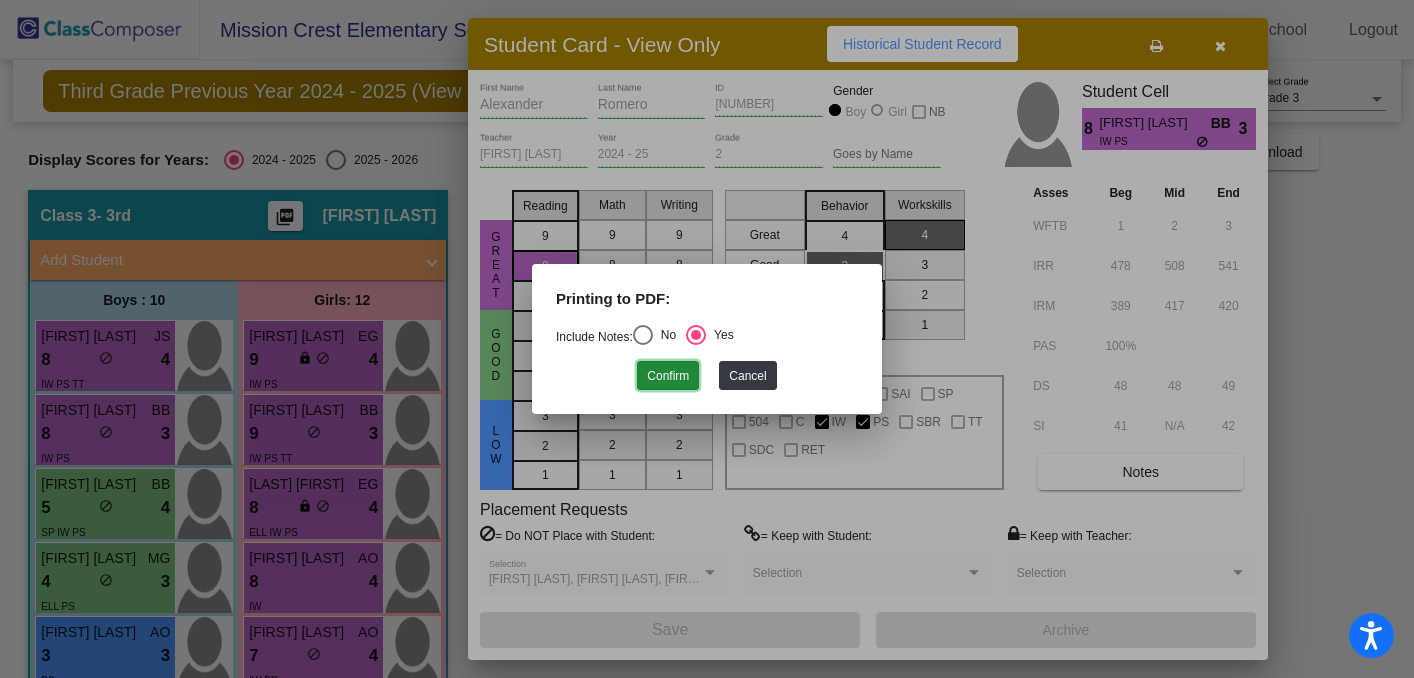 click on "Confirm" at bounding box center (668, 375) 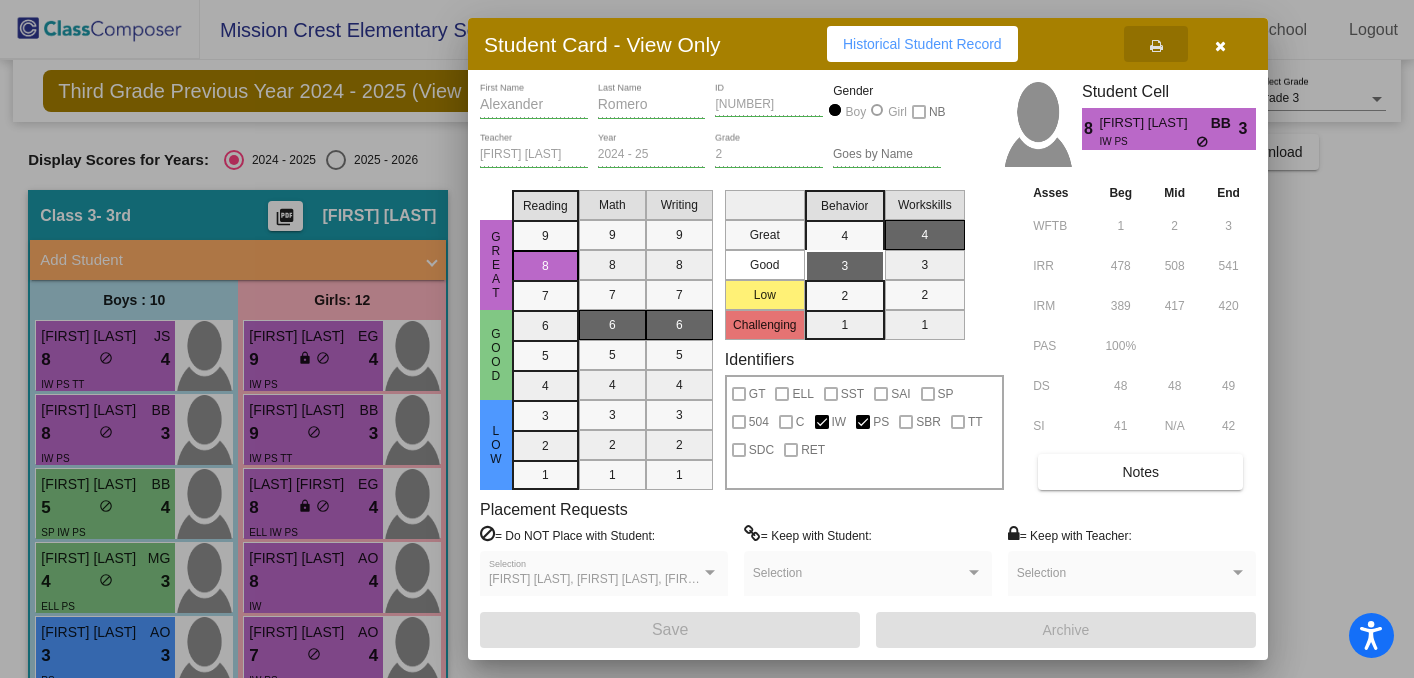 click at bounding box center [1220, 46] 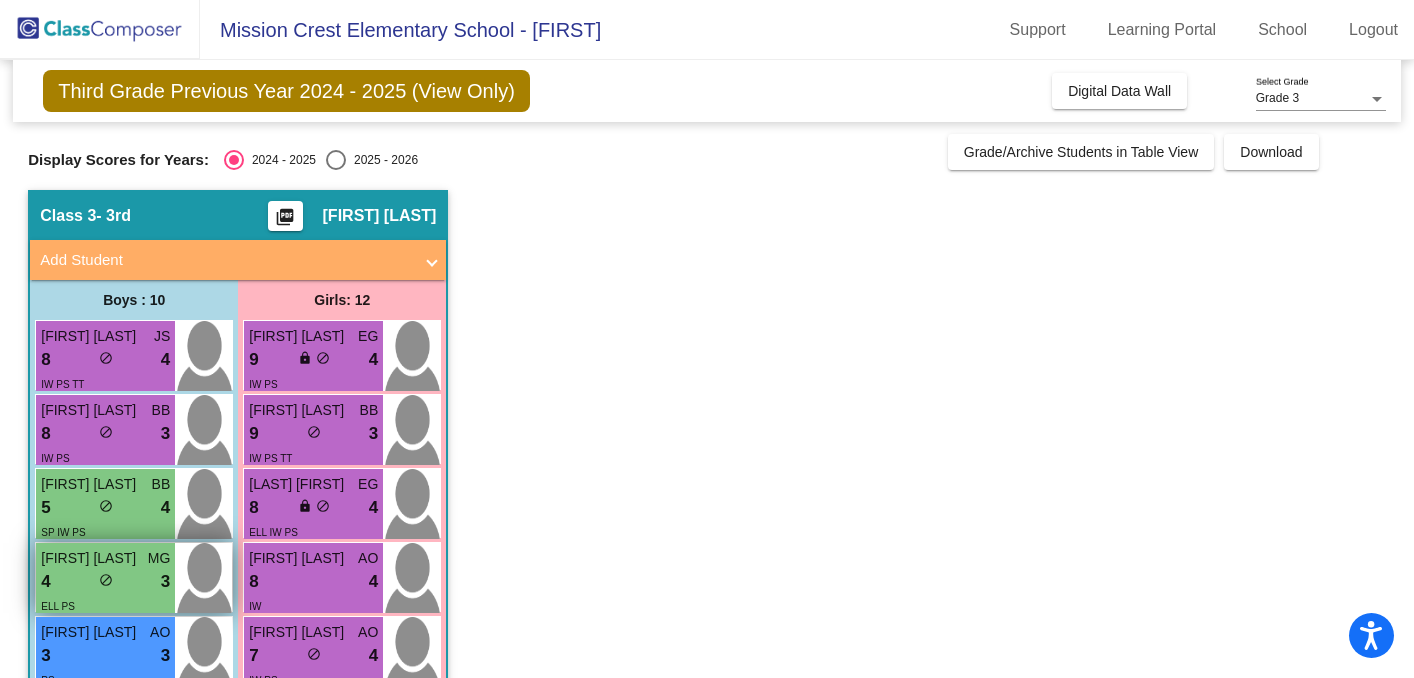 click on "4 lock do_not_disturb_alt 3" at bounding box center (105, 582) 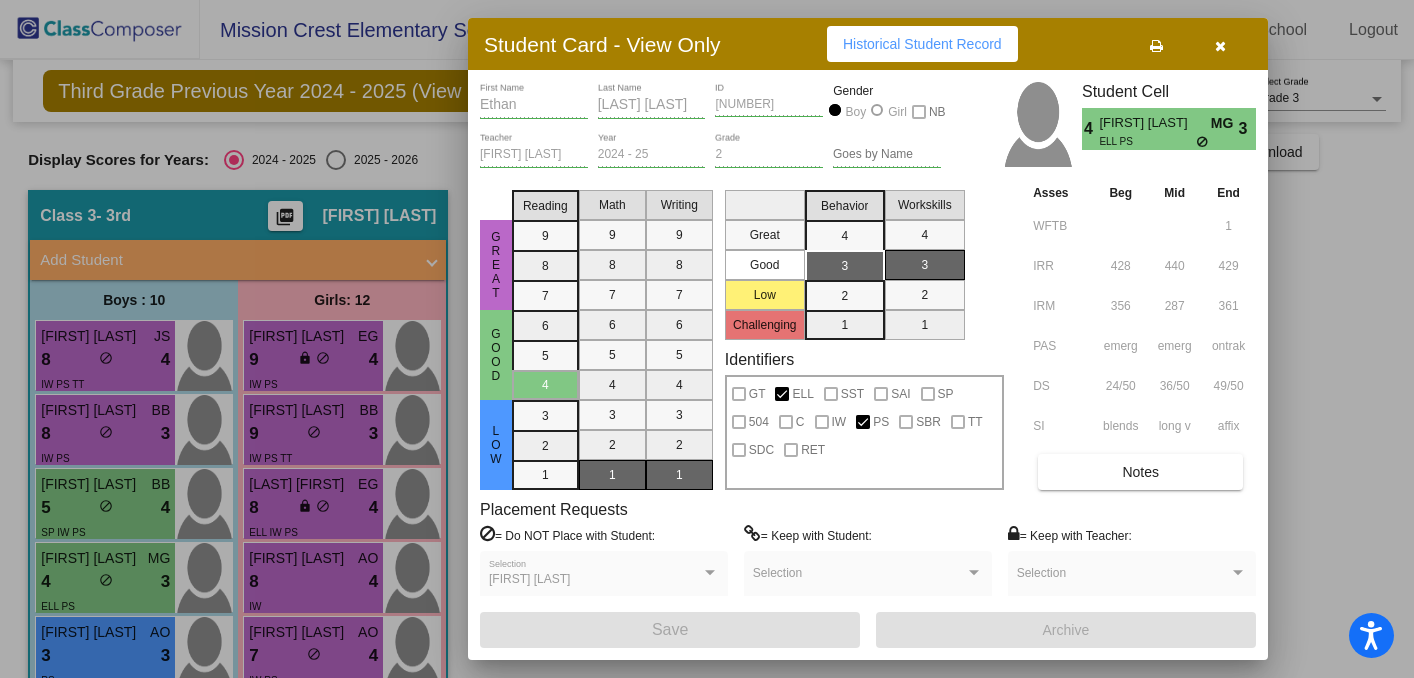 click at bounding box center (1156, 46) 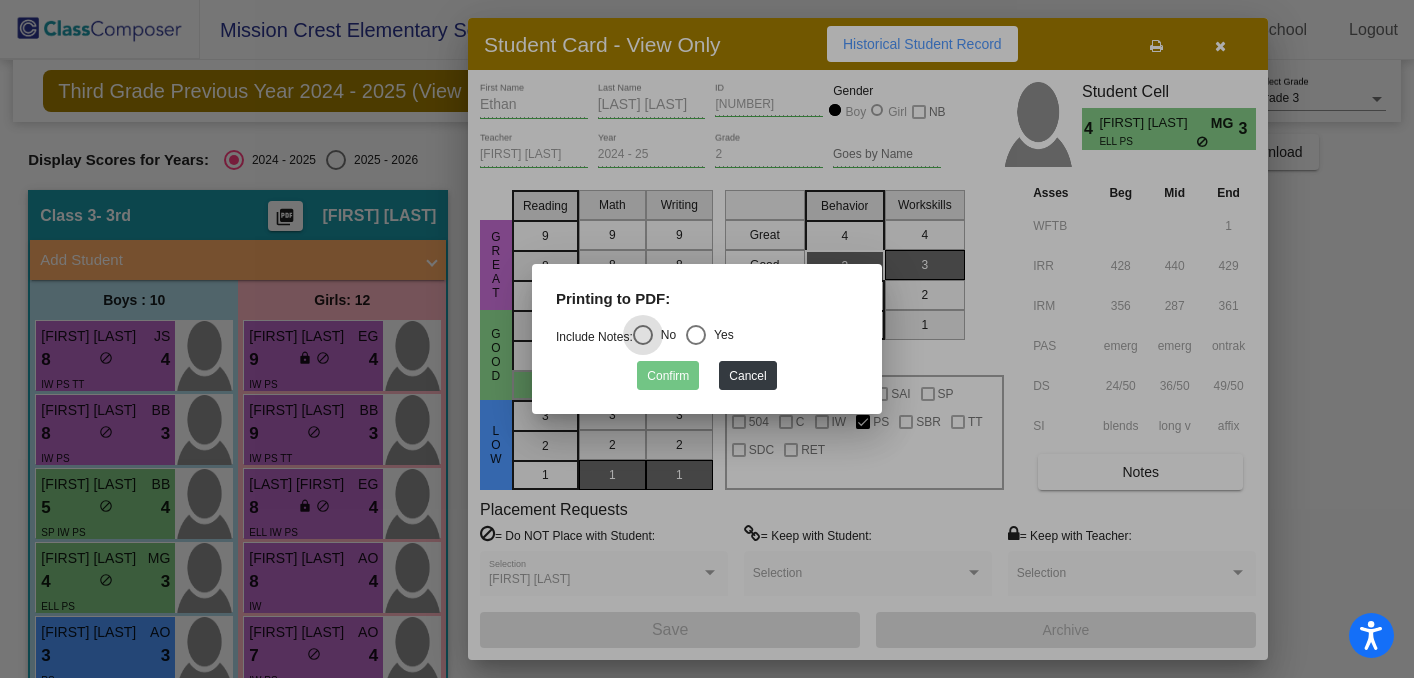 click at bounding box center (696, 335) 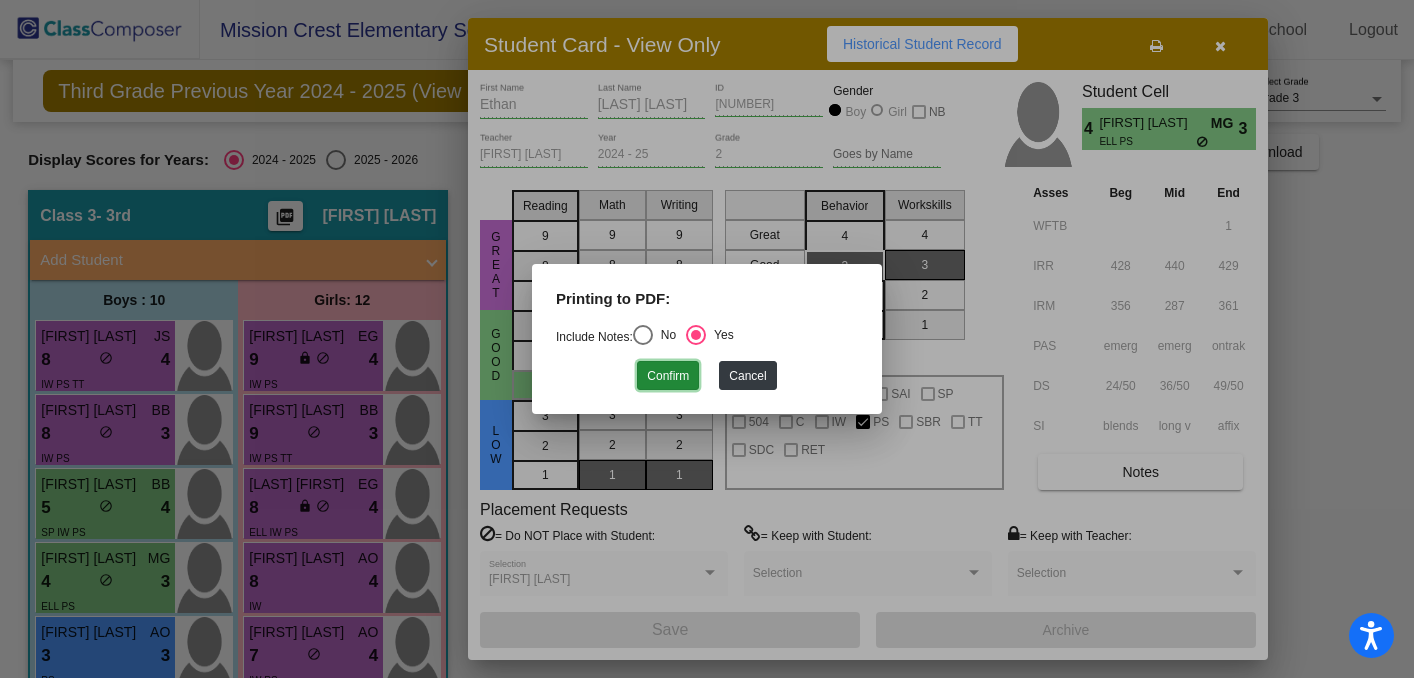 click on "Confirm" at bounding box center (668, 375) 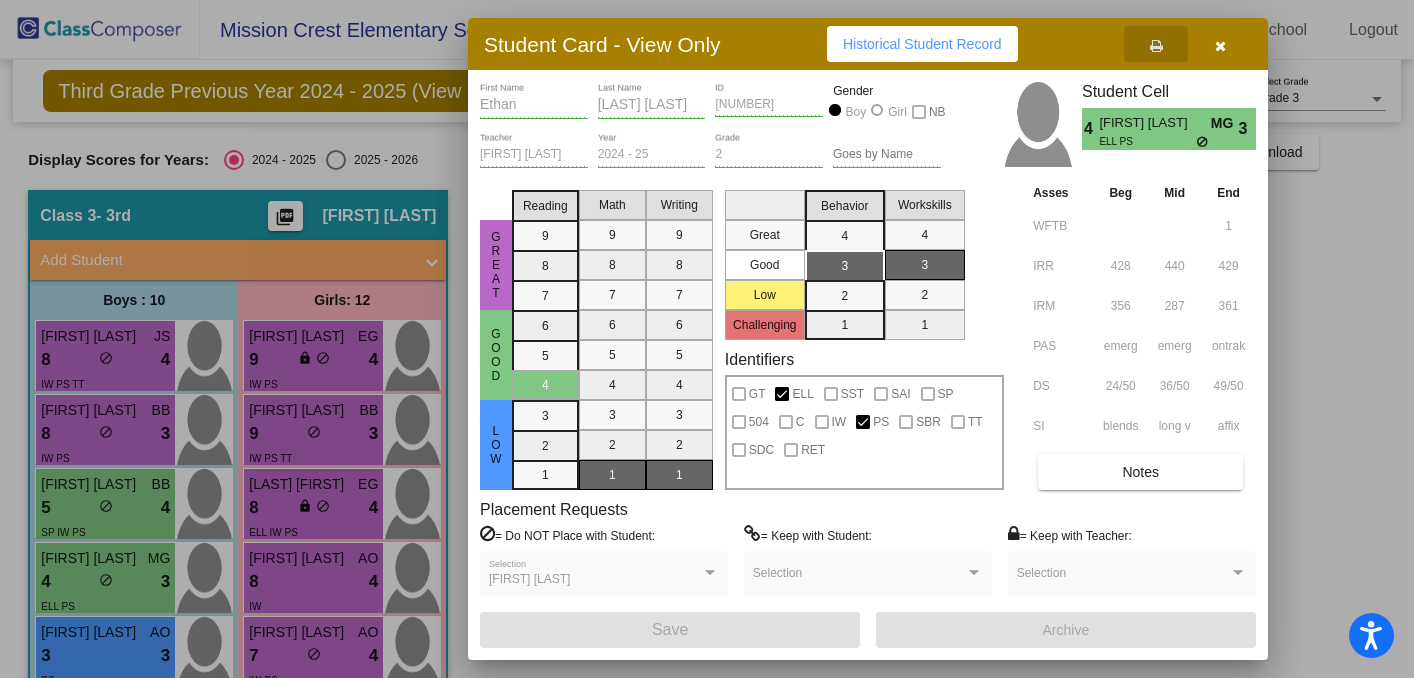 click at bounding box center [1220, 46] 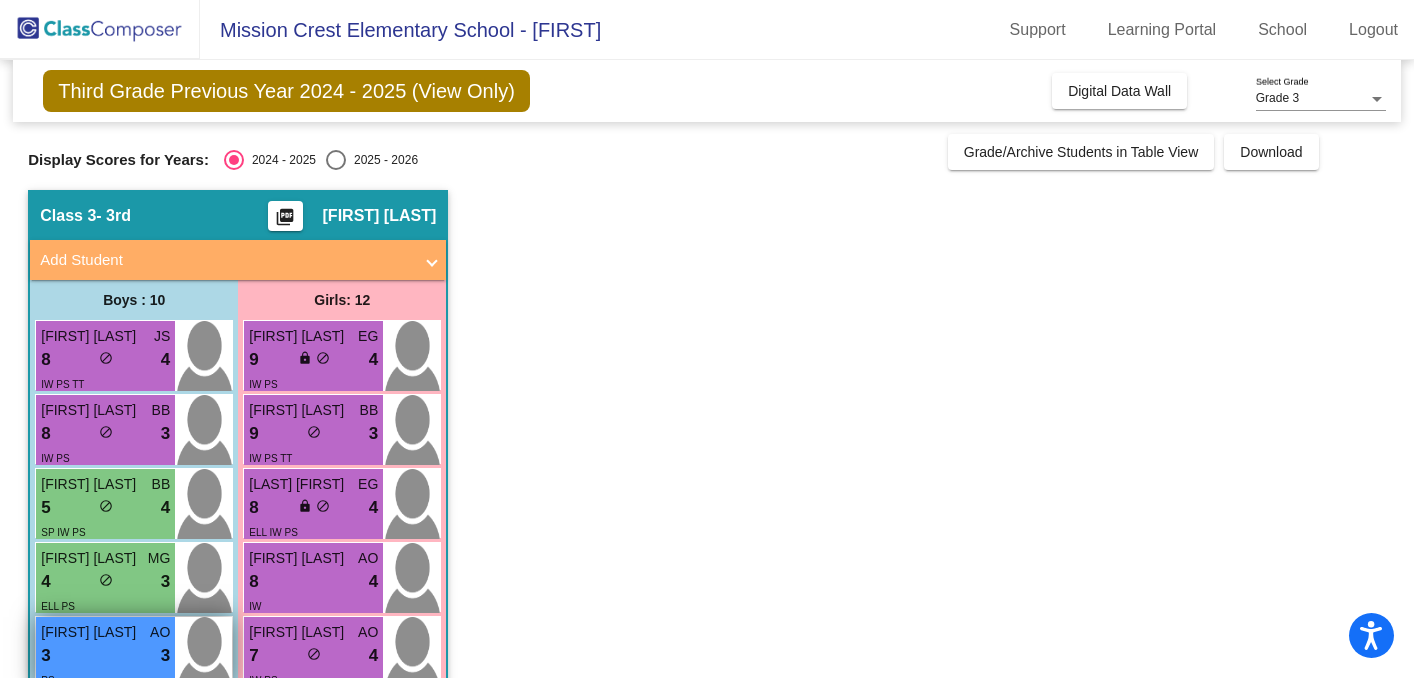 click on "3 lock do_not_disturb_alt 3" at bounding box center (105, 656) 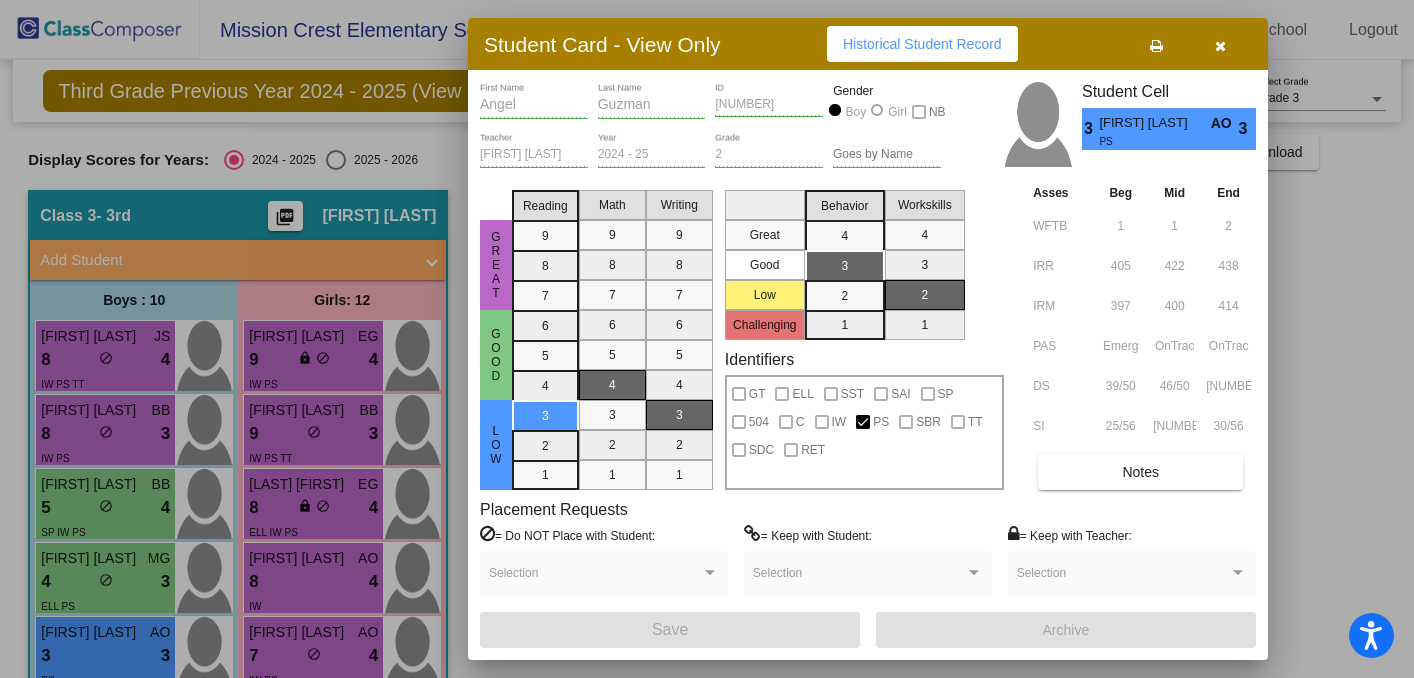 click at bounding box center [1156, 46] 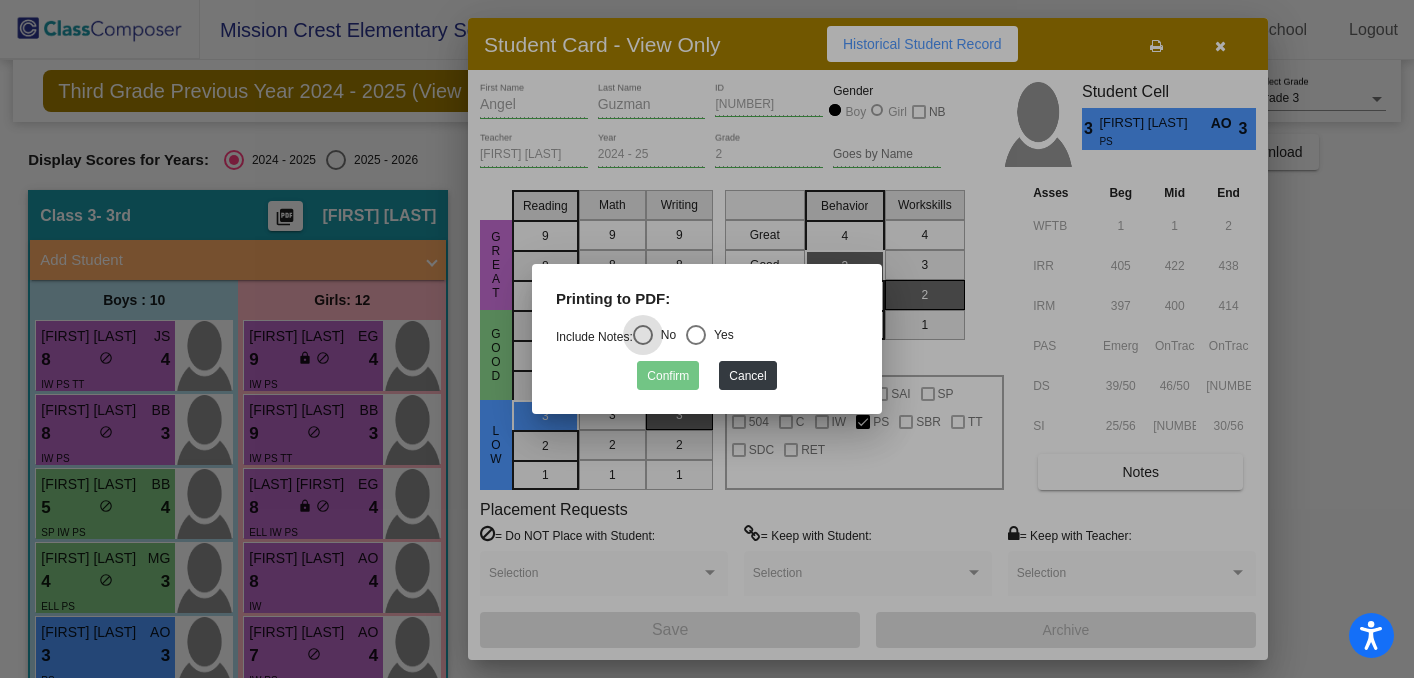 click at bounding box center [696, 335] 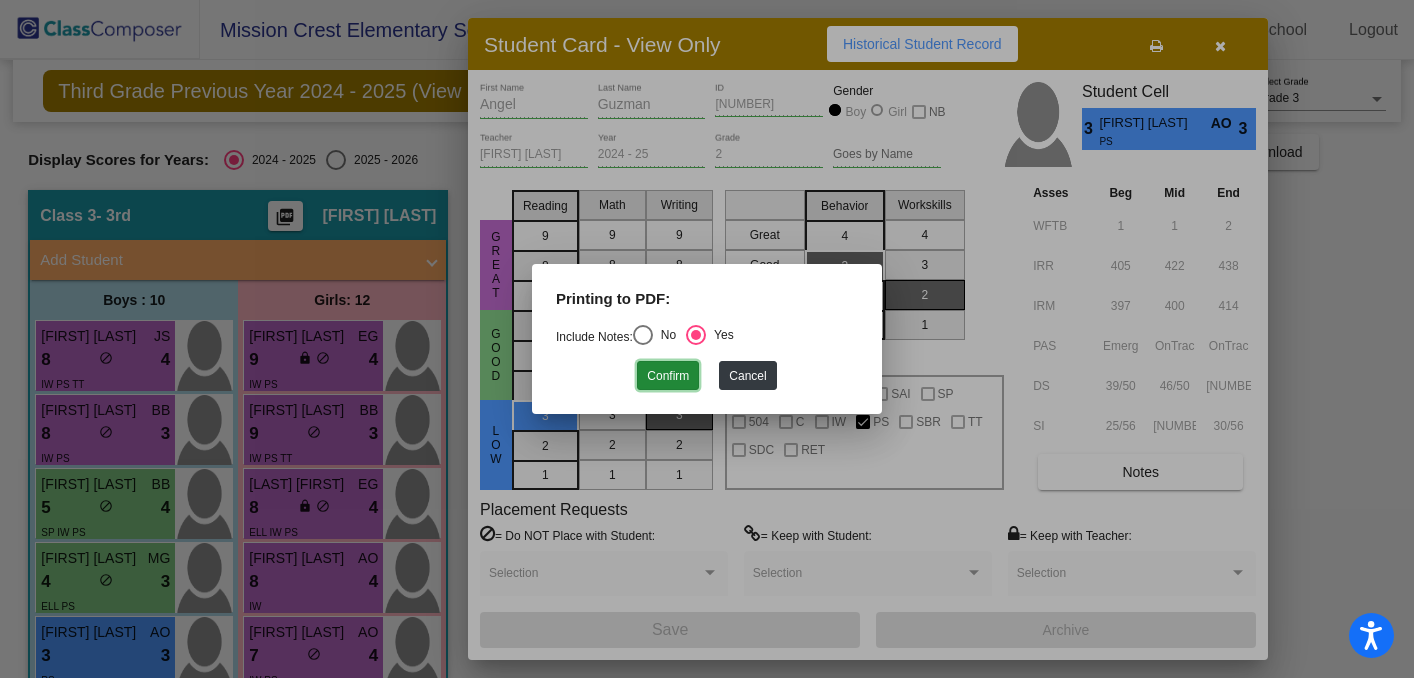 click on "Confirm" at bounding box center [668, 375] 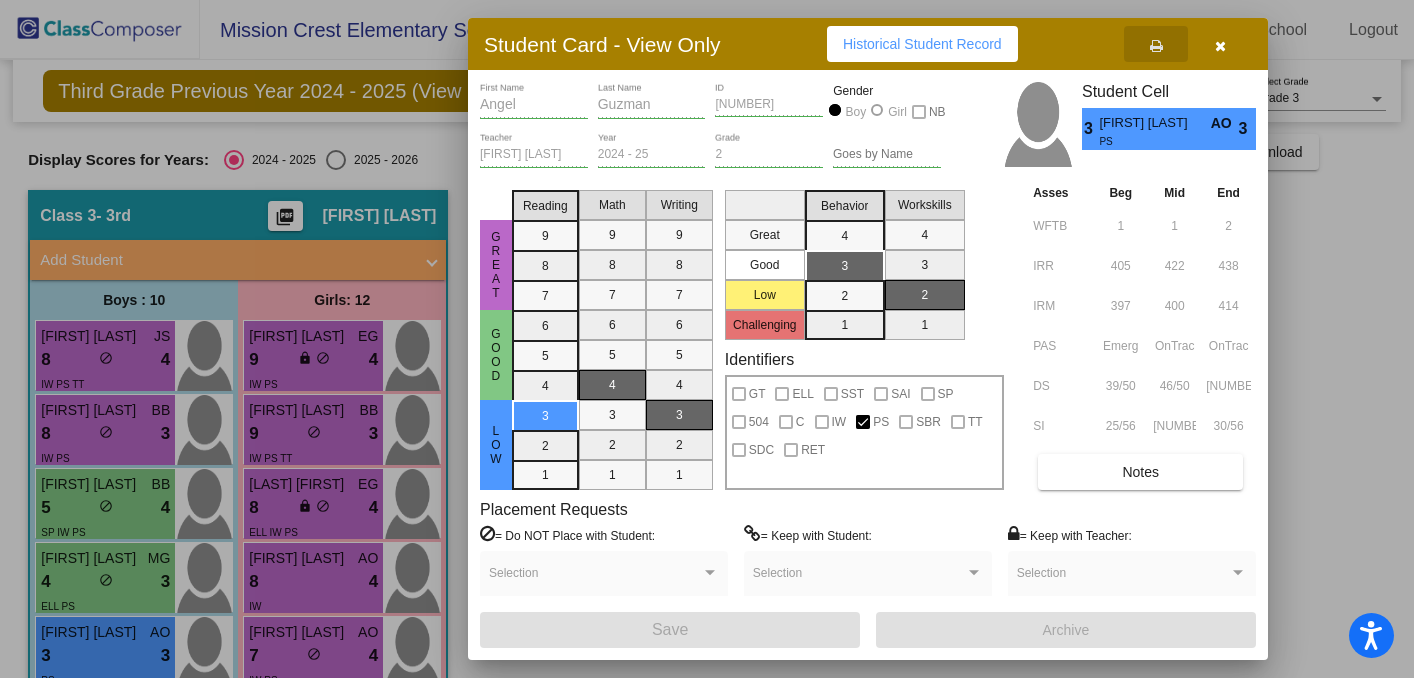 click at bounding box center [1220, 46] 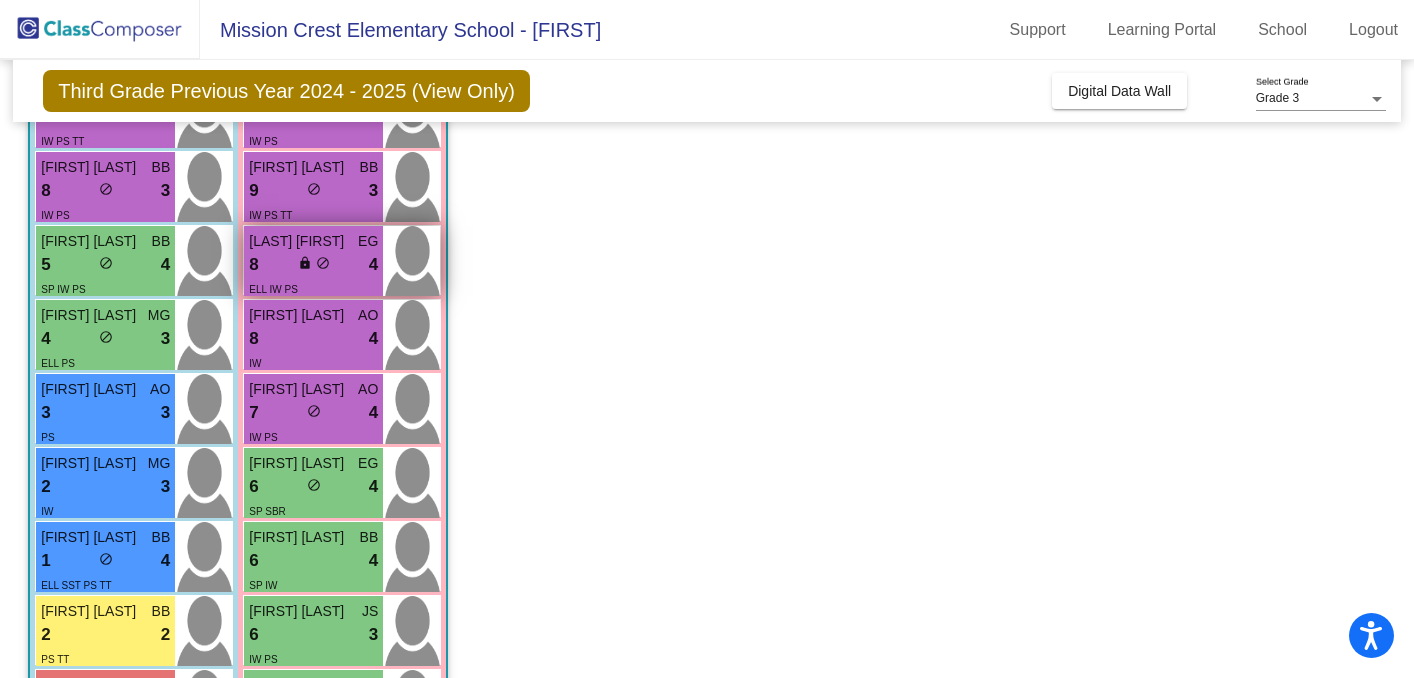 scroll, scrollTop: 244, scrollLeft: 0, axis: vertical 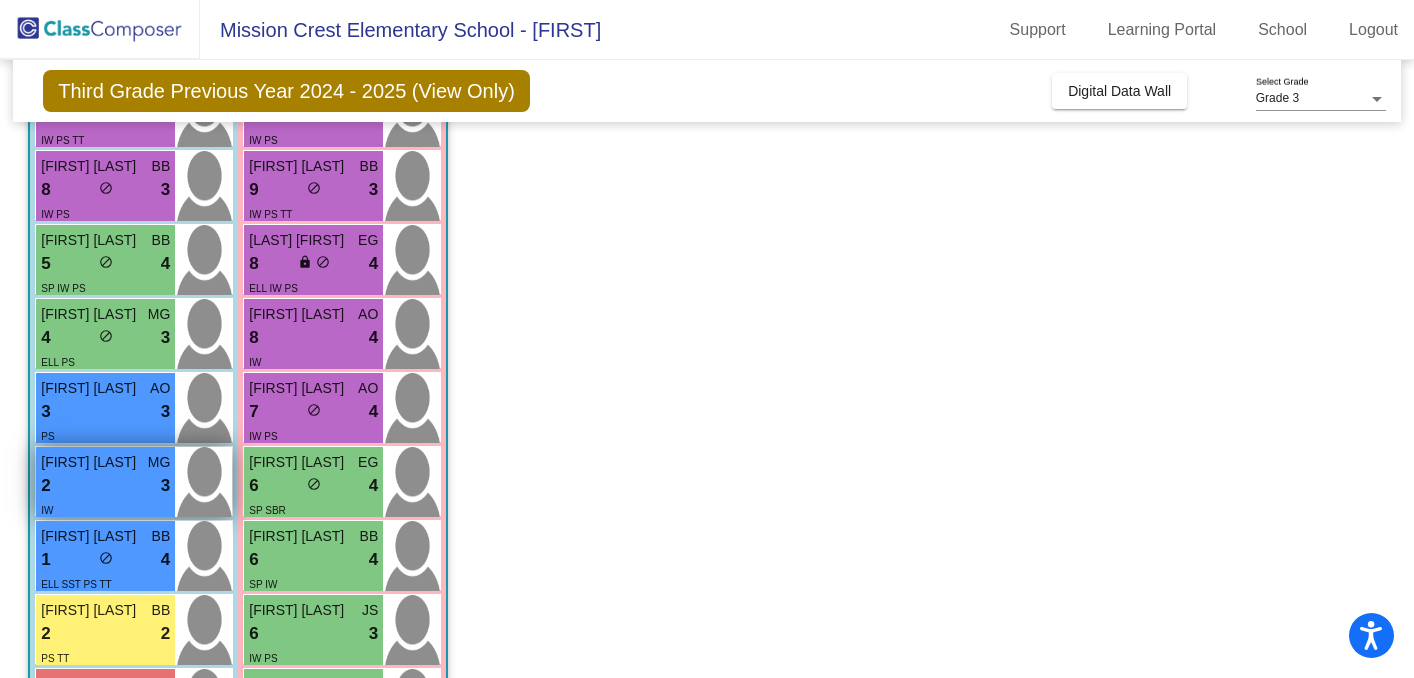 click on "2 lock do_not_disturb_alt 3" at bounding box center (105, 486) 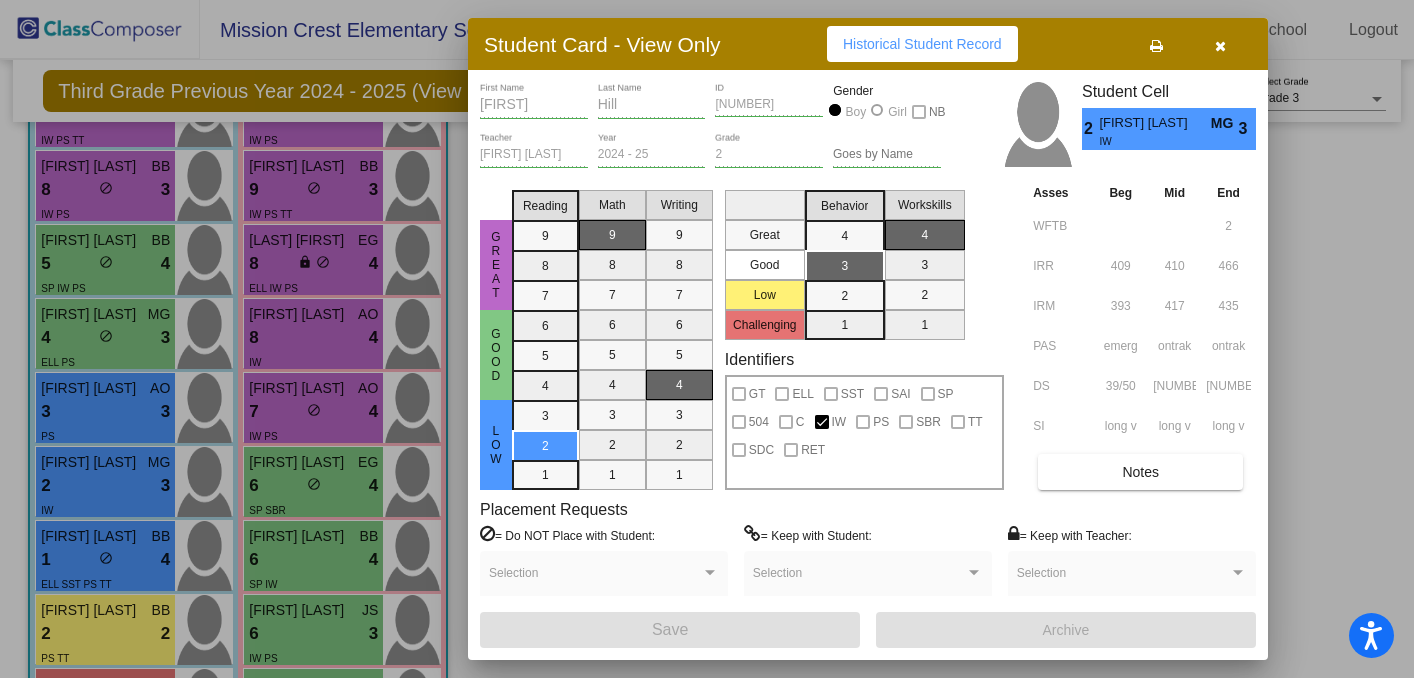 click at bounding box center (1156, 46) 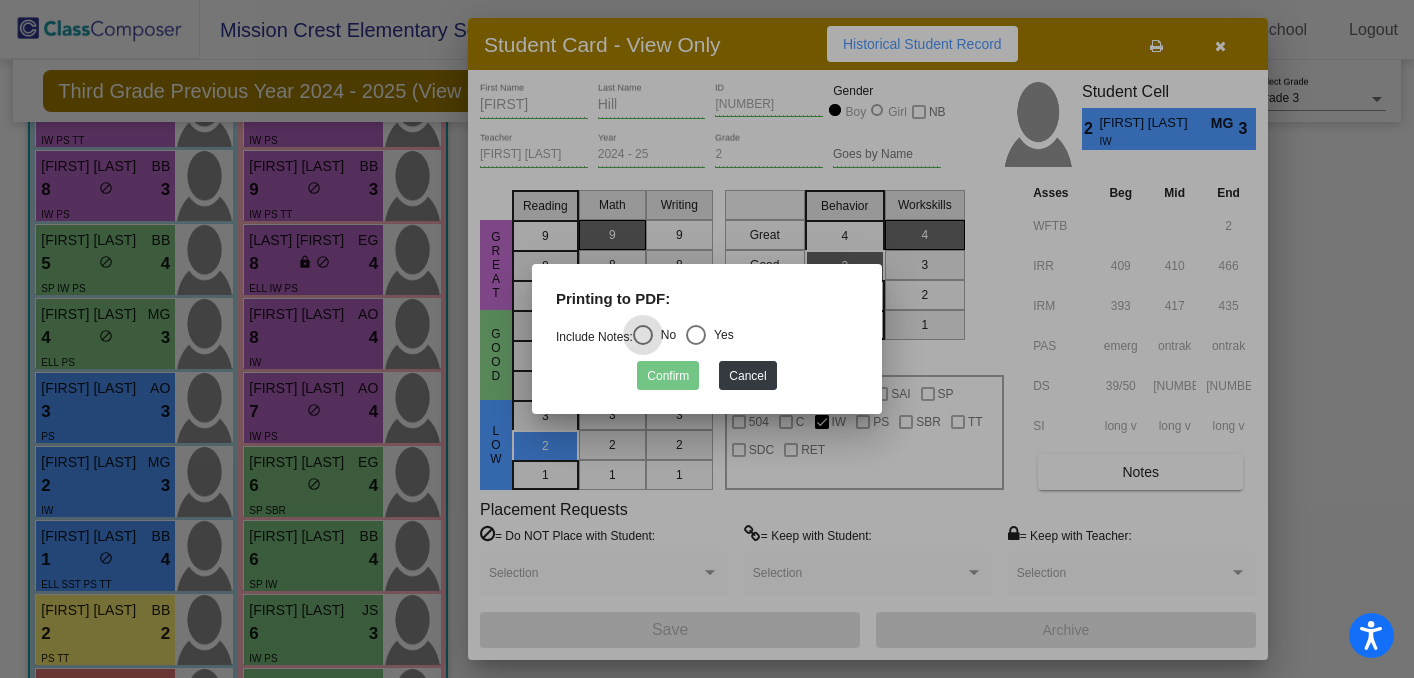click at bounding box center [696, 335] 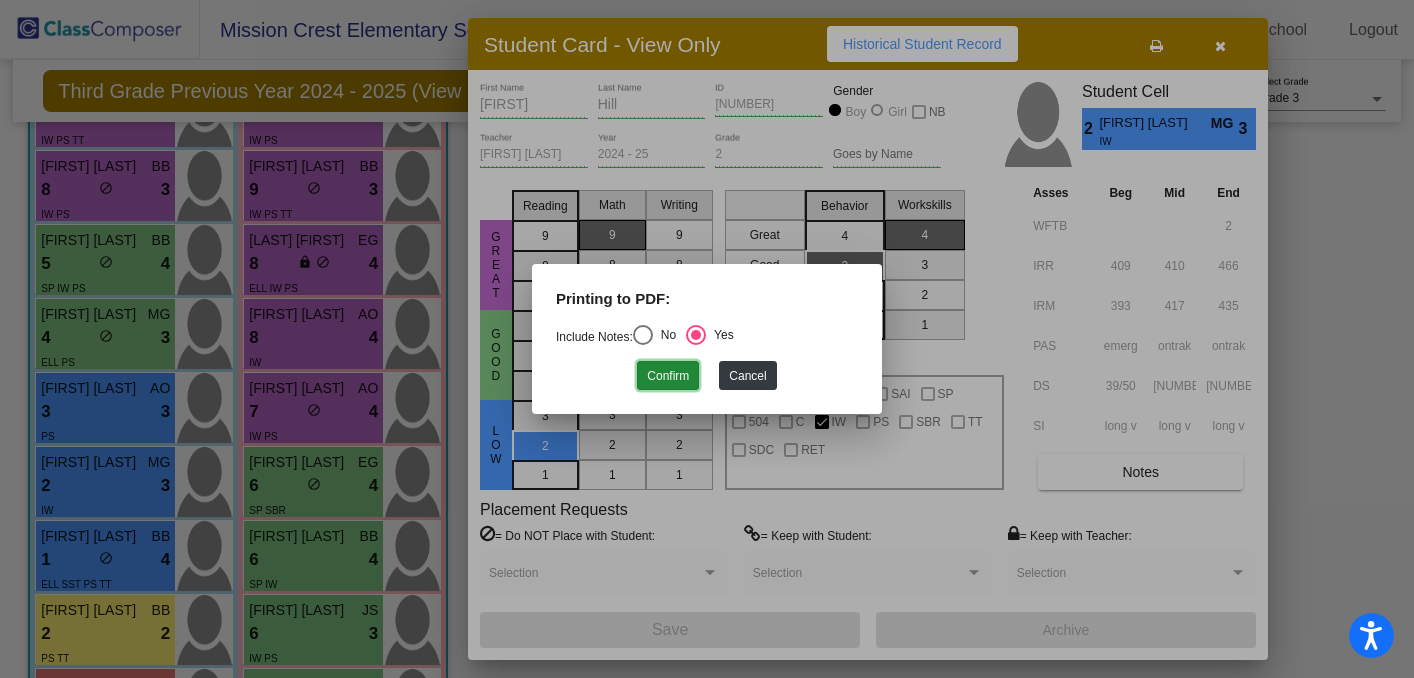 click on "Confirm" at bounding box center [668, 375] 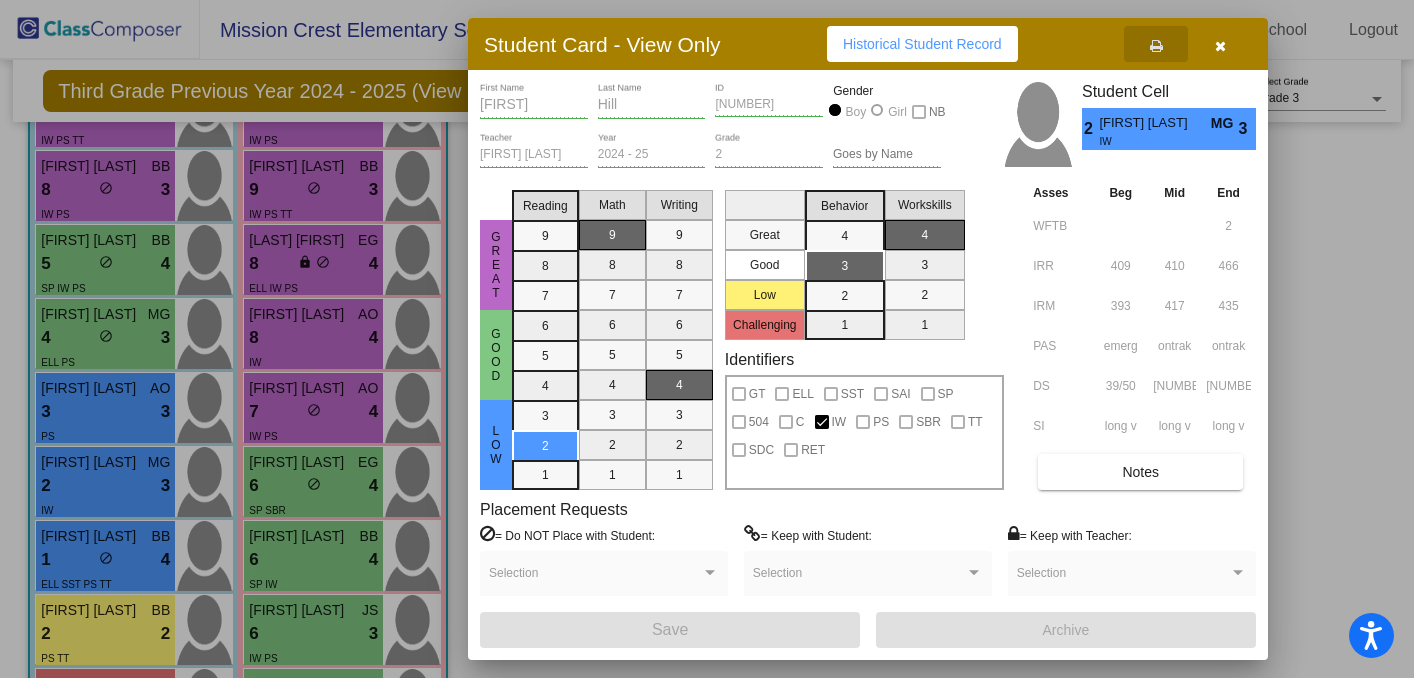 click at bounding box center [707, 339] 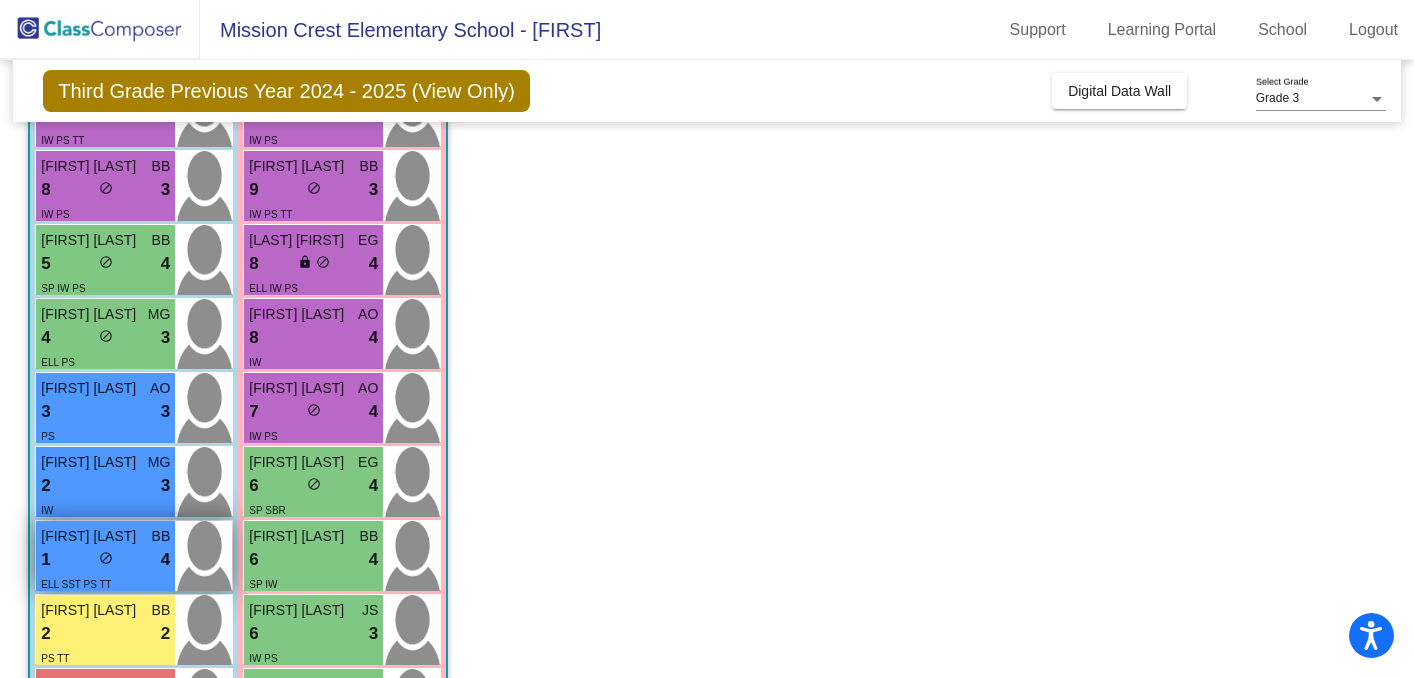 click on "Marcus Ferreira Sanchez" at bounding box center [91, 536] 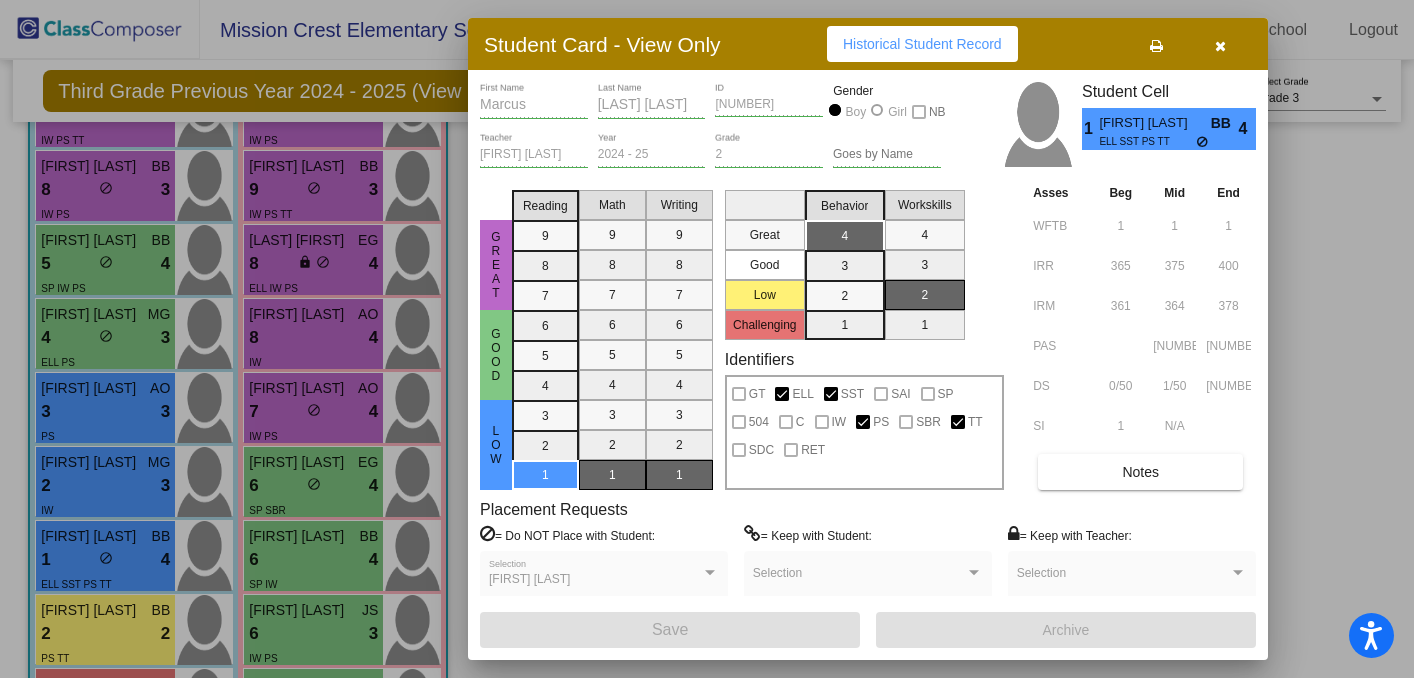 click at bounding box center (1156, 46) 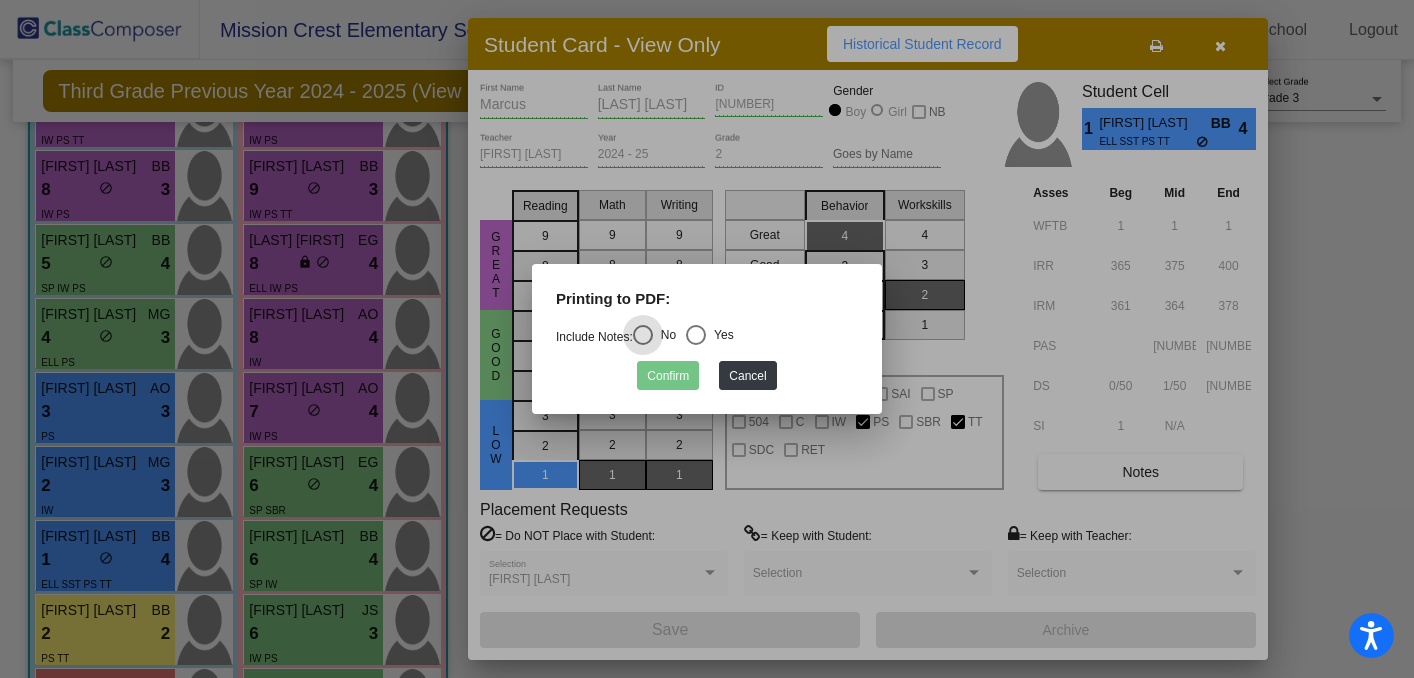 click at bounding box center [696, 335] 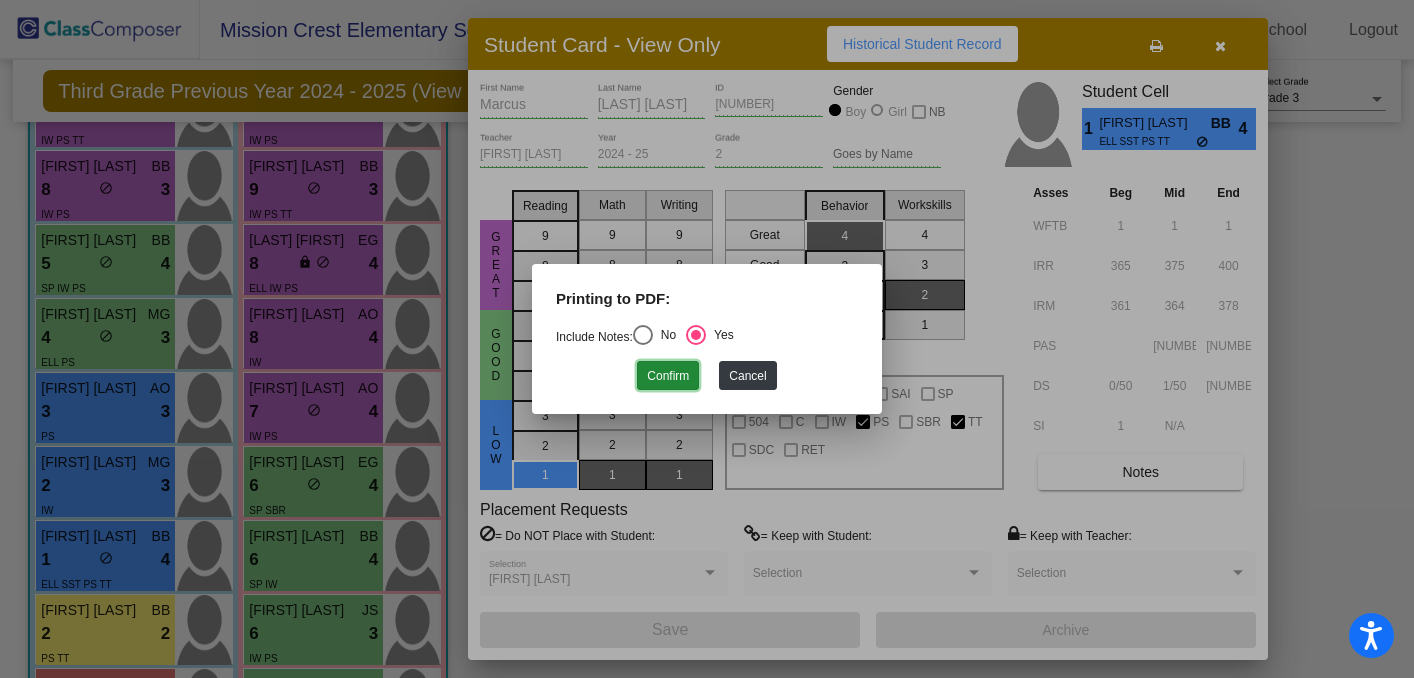 click on "Confirm" at bounding box center [668, 375] 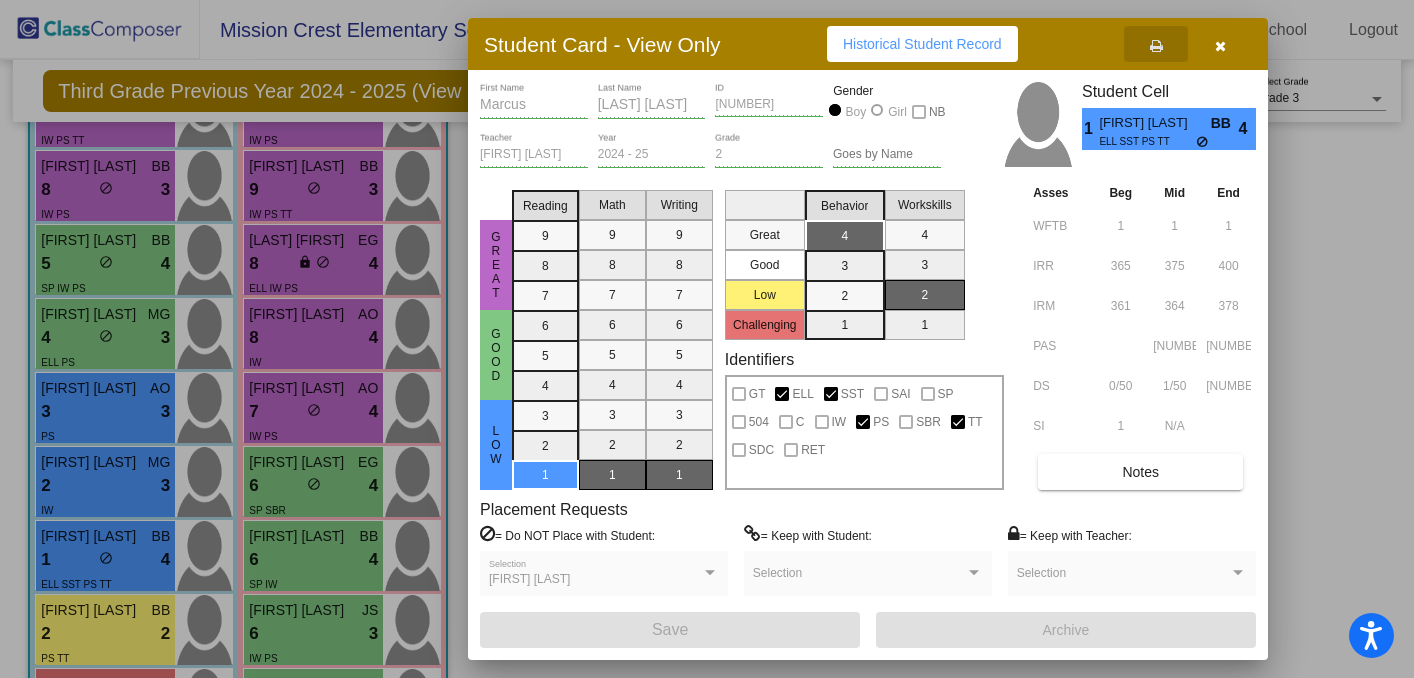 click at bounding box center [1220, 46] 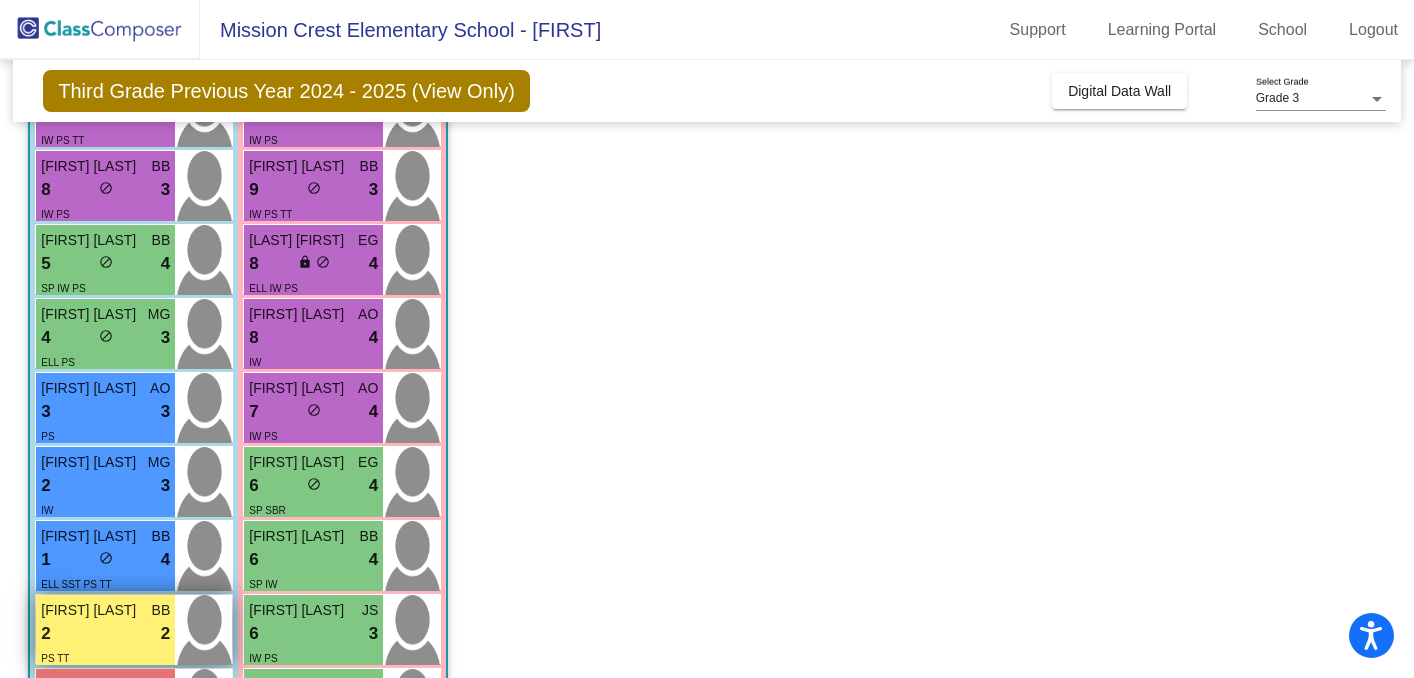 click on "2 lock do_not_disturb_alt 2" at bounding box center (105, 634) 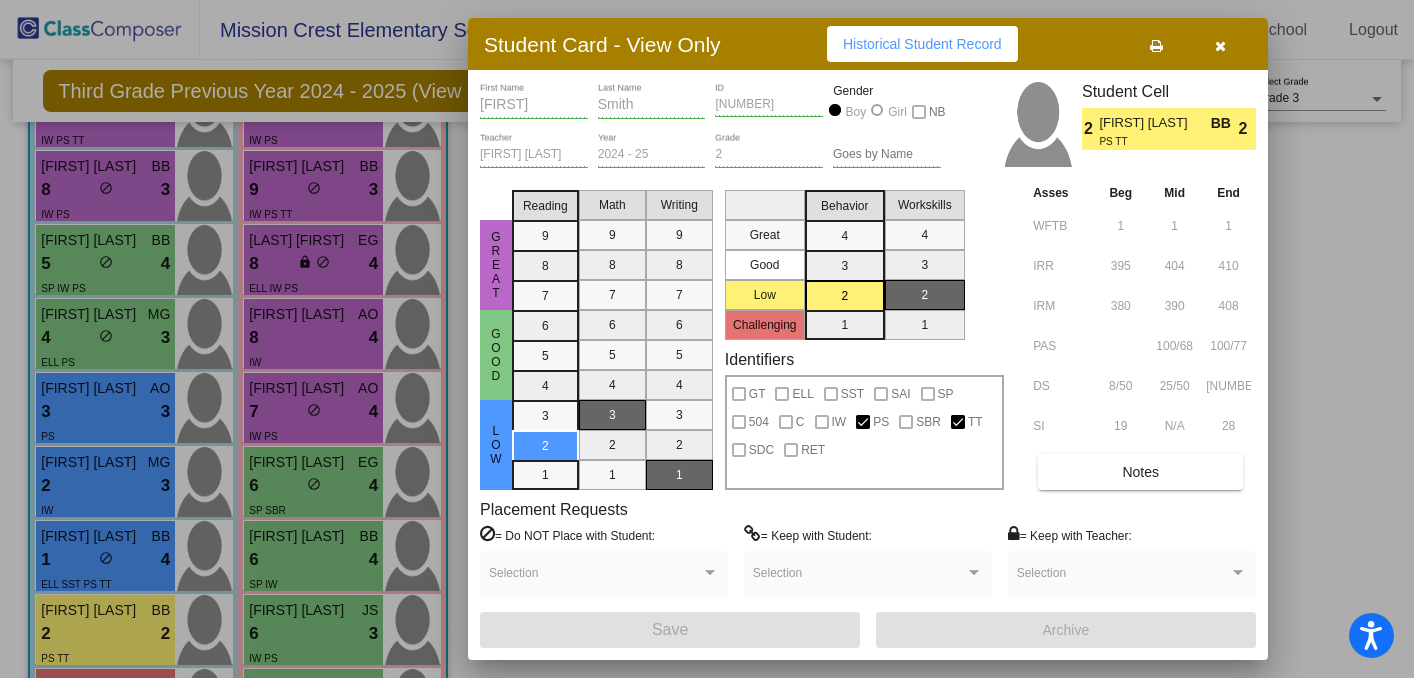 click at bounding box center (1156, 46) 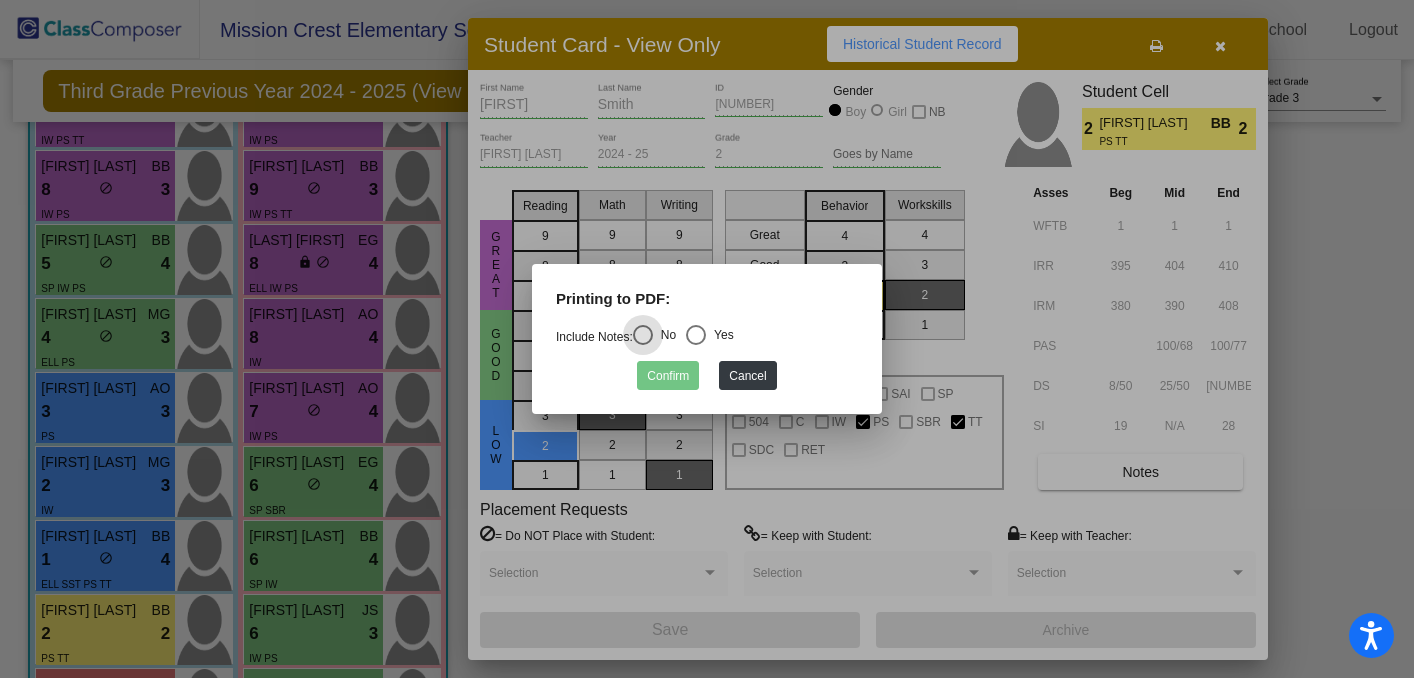 click at bounding box center (696, 335) 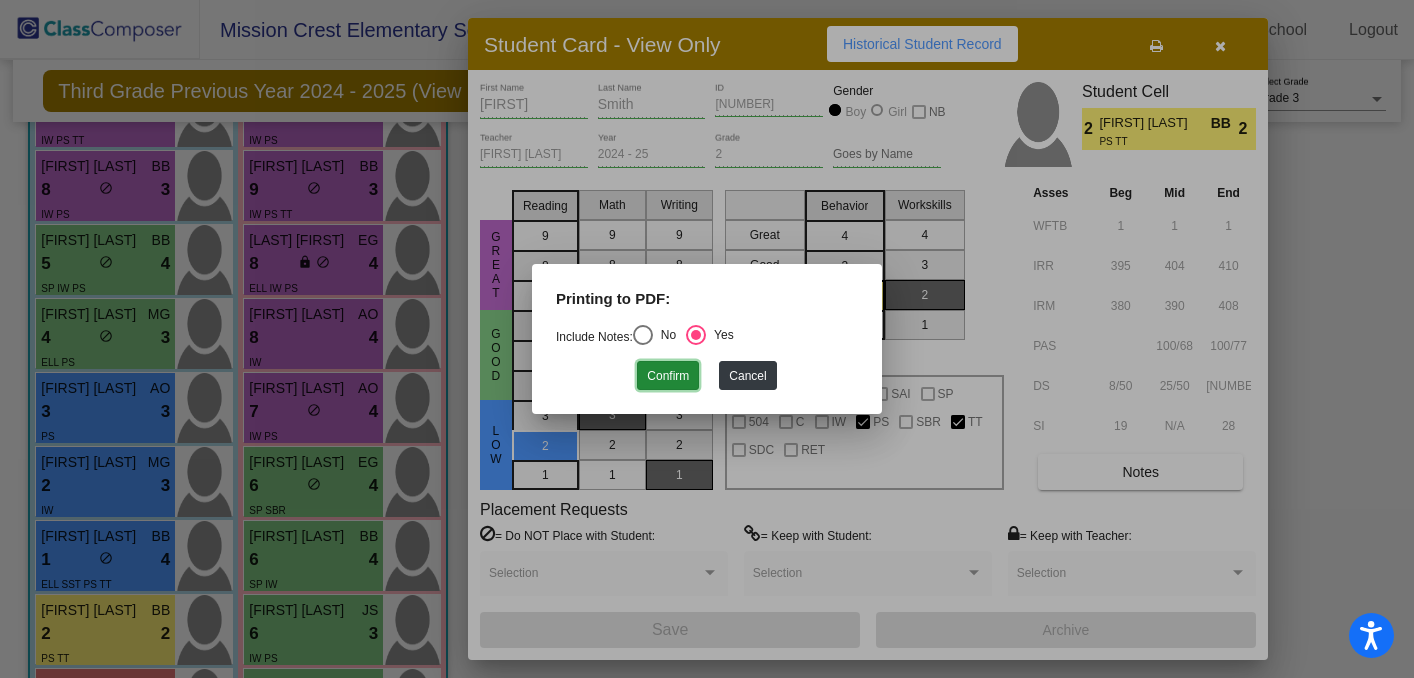 click on "Confirm" at bounding box center [668, 375] 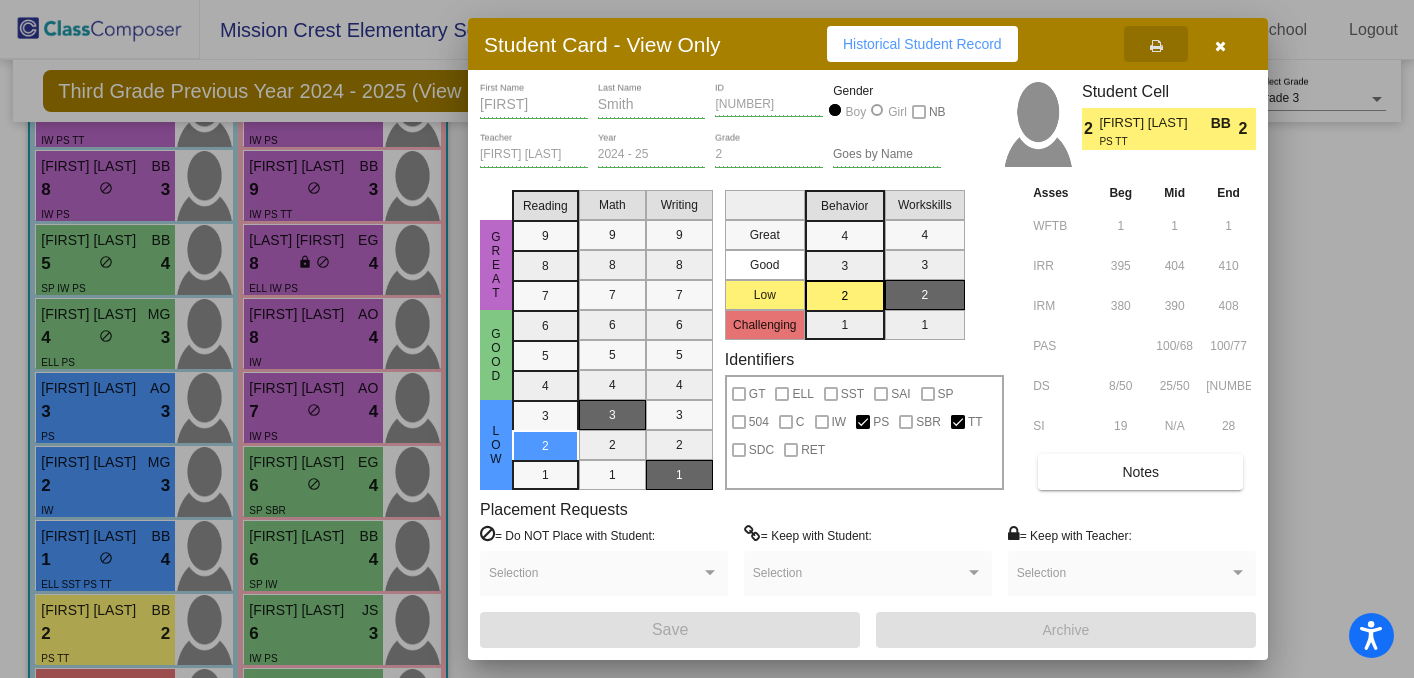 click at bounding box center [1220, 46] 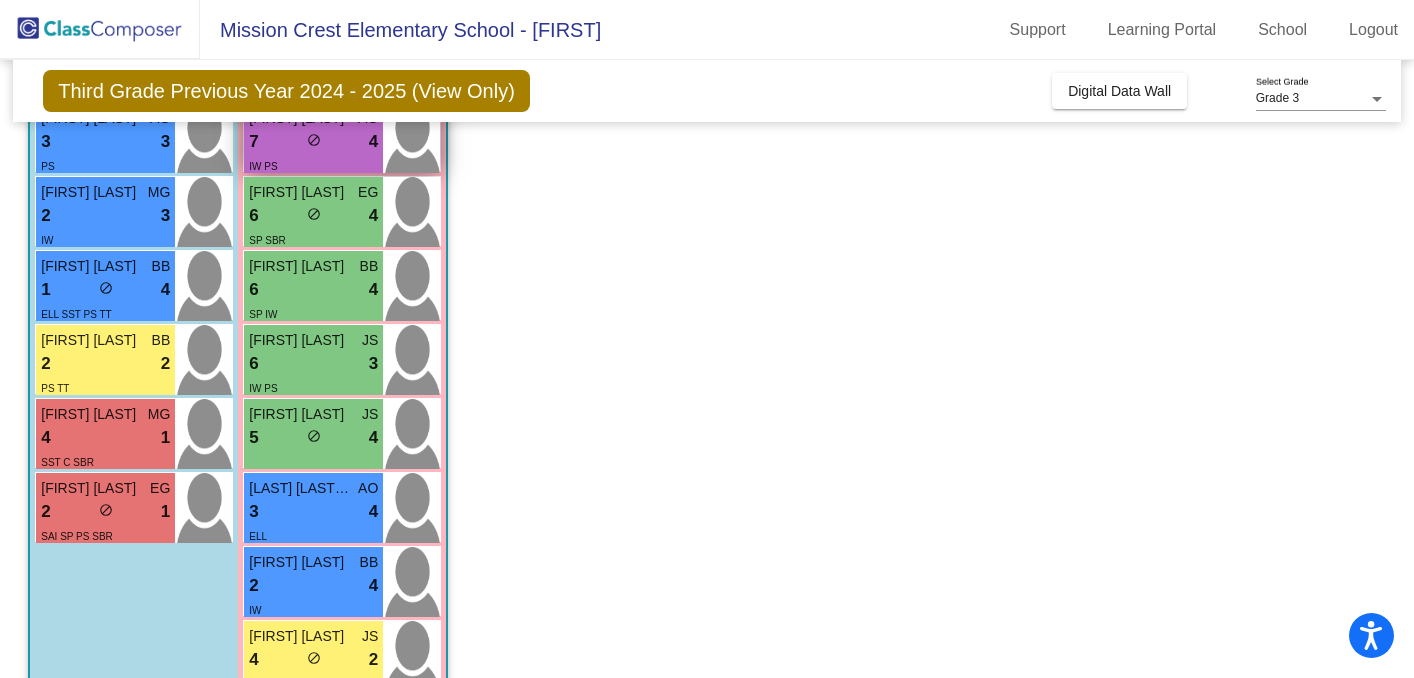 scroll, scrollTop: 521, scrollLeft: 0, axis: vertical 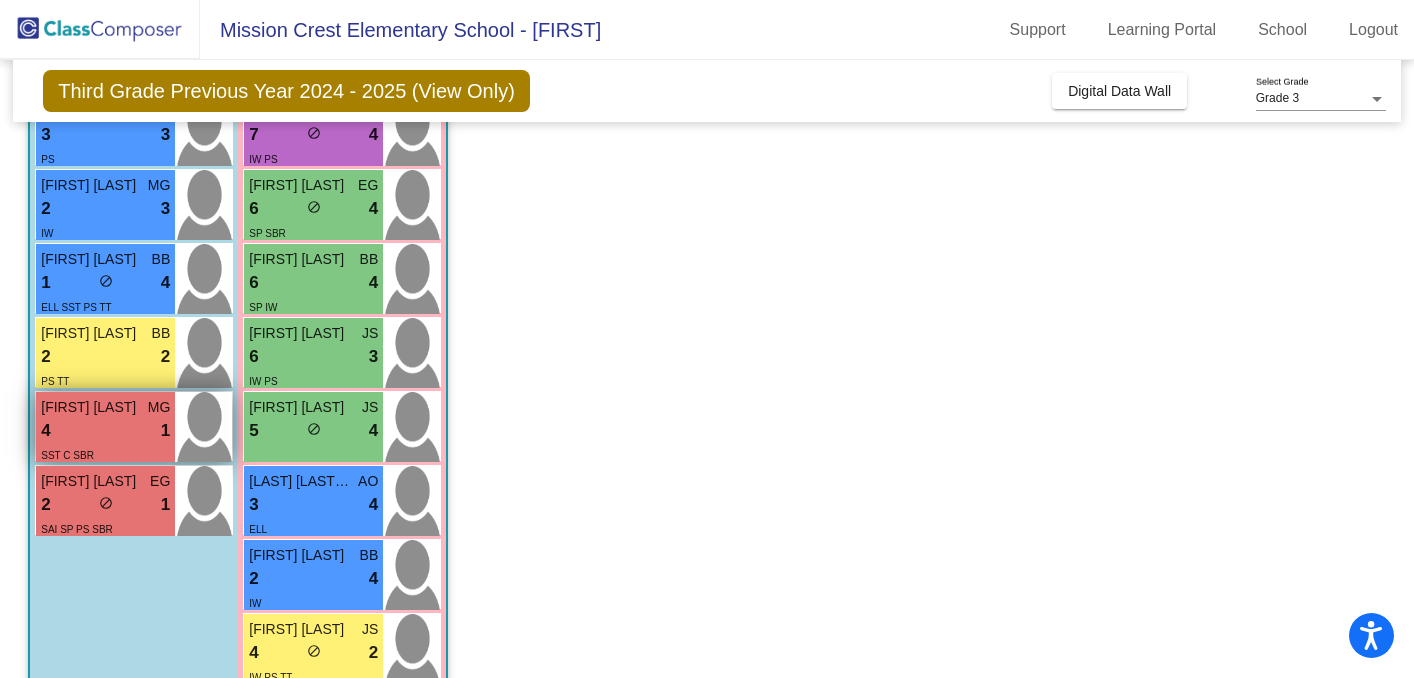 click on "4 lock do_not_disturb_alt 1" at bounding box center (105, 431) 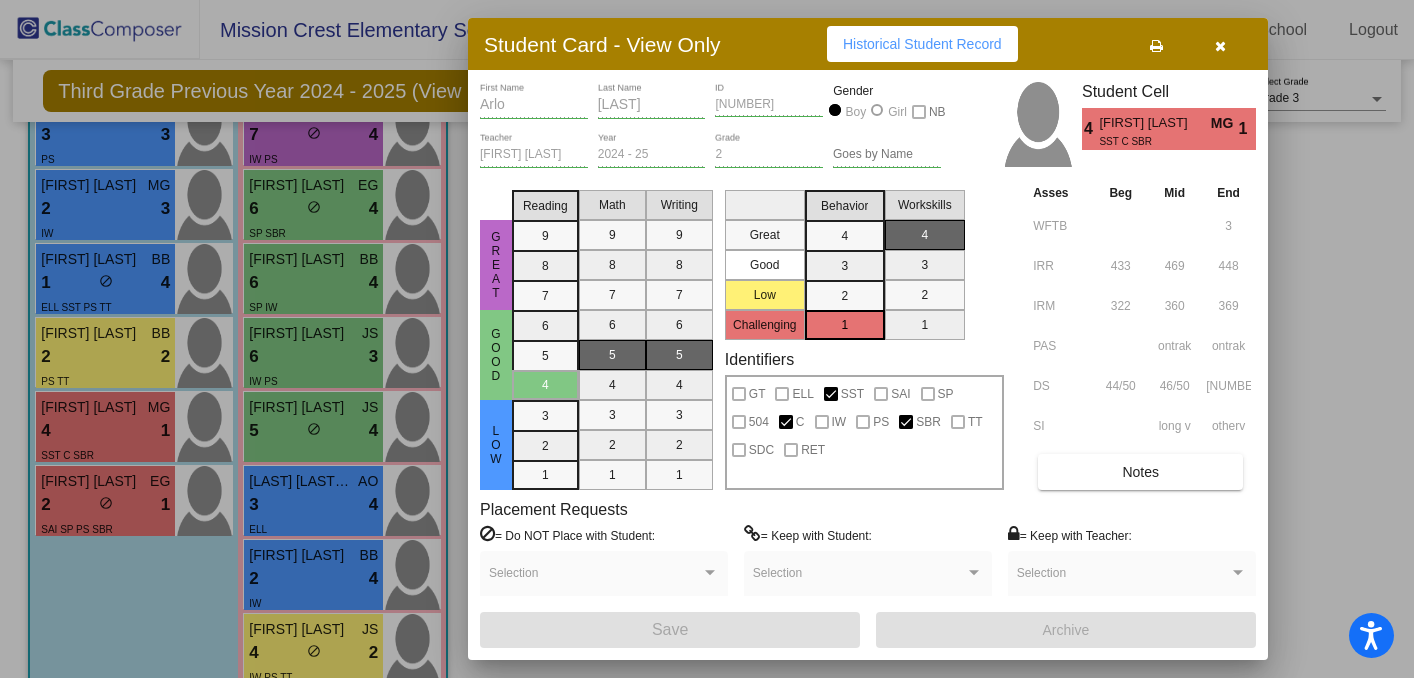 click at bounding box center (1156, 46) 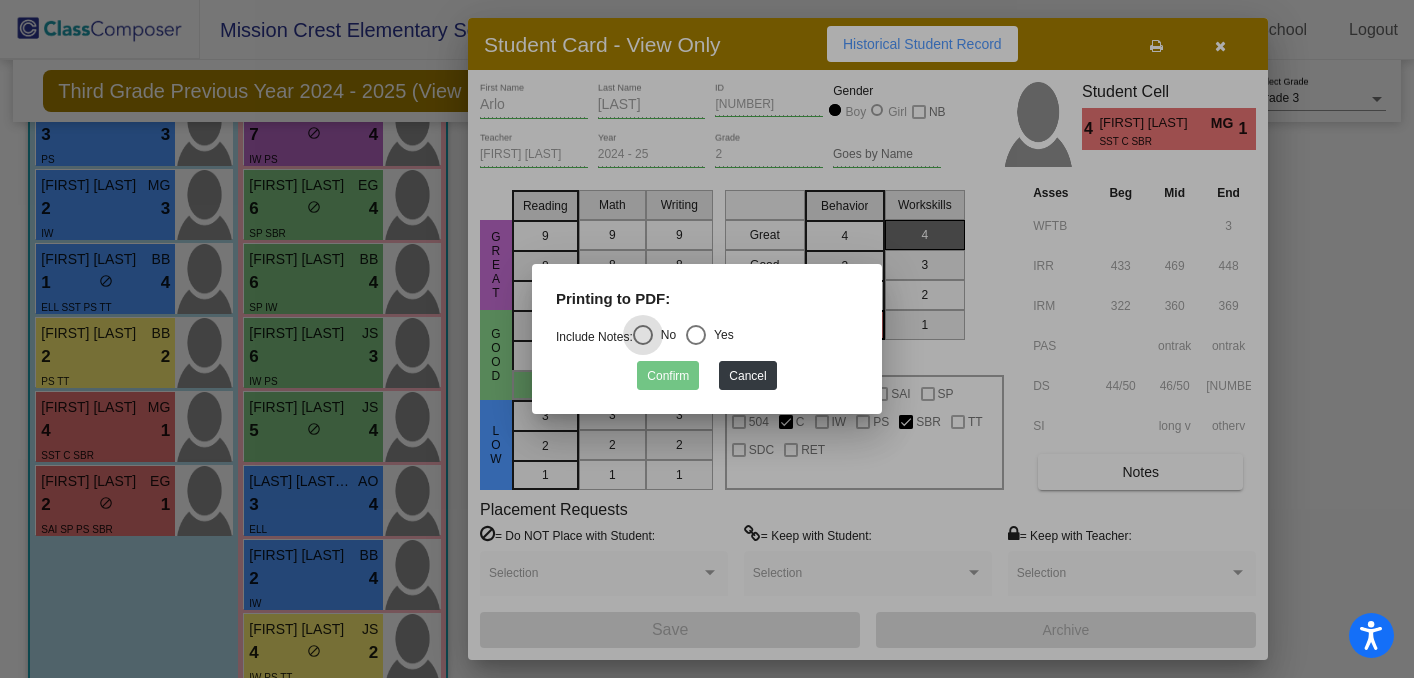 click at bounding box center [696, 335] 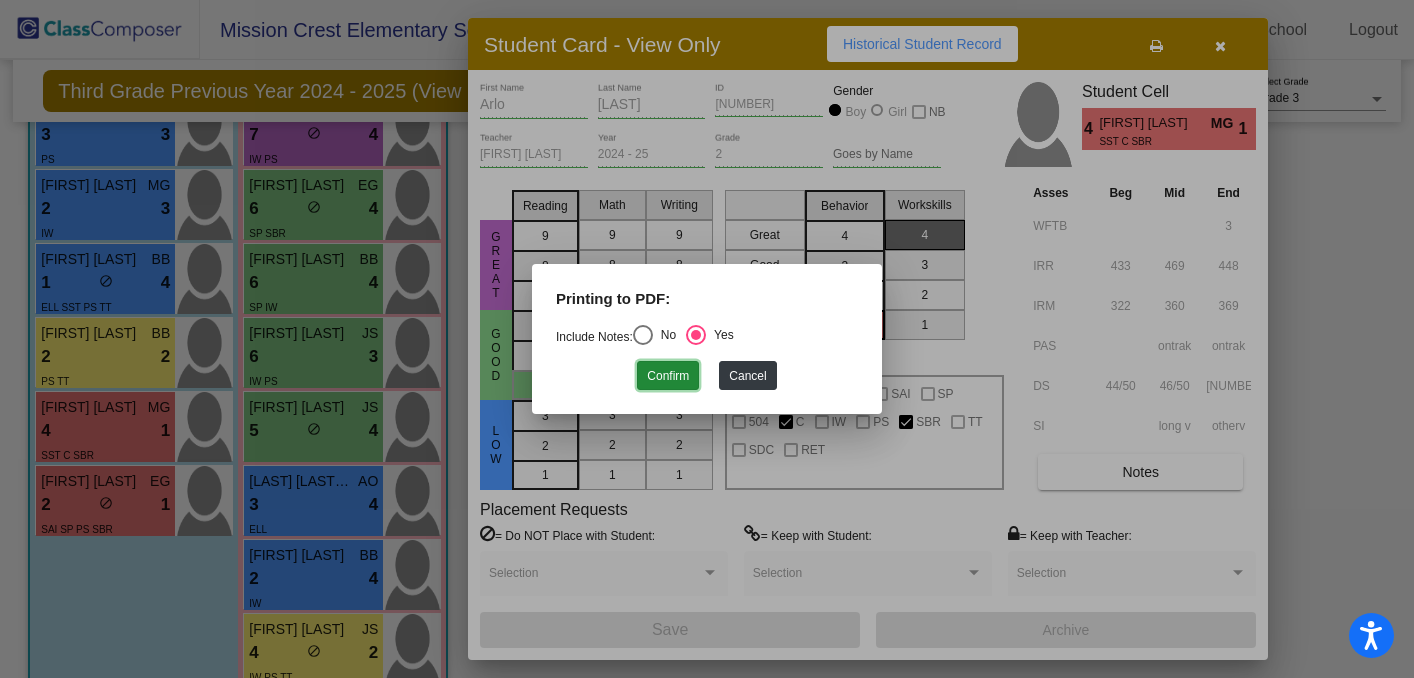 click on "Confirm" at bounding box center (668, 375) 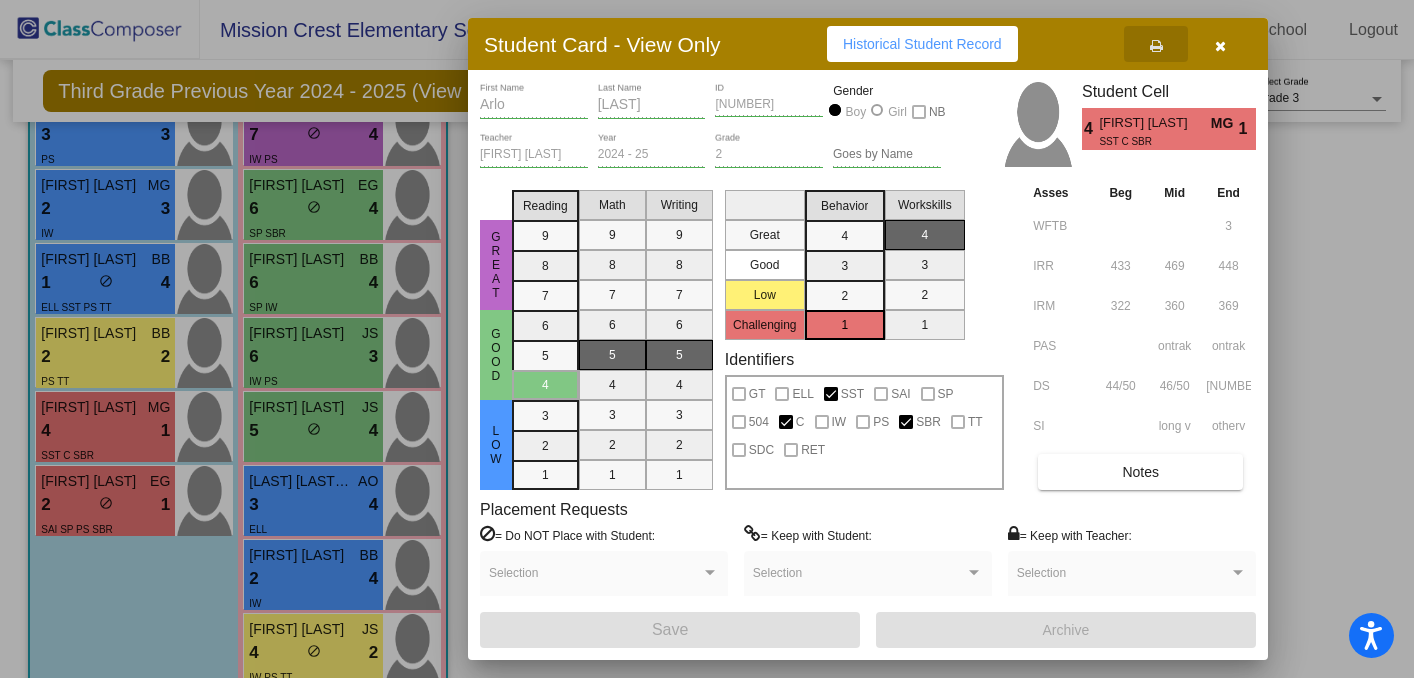 click at bounding box center [707, 339] 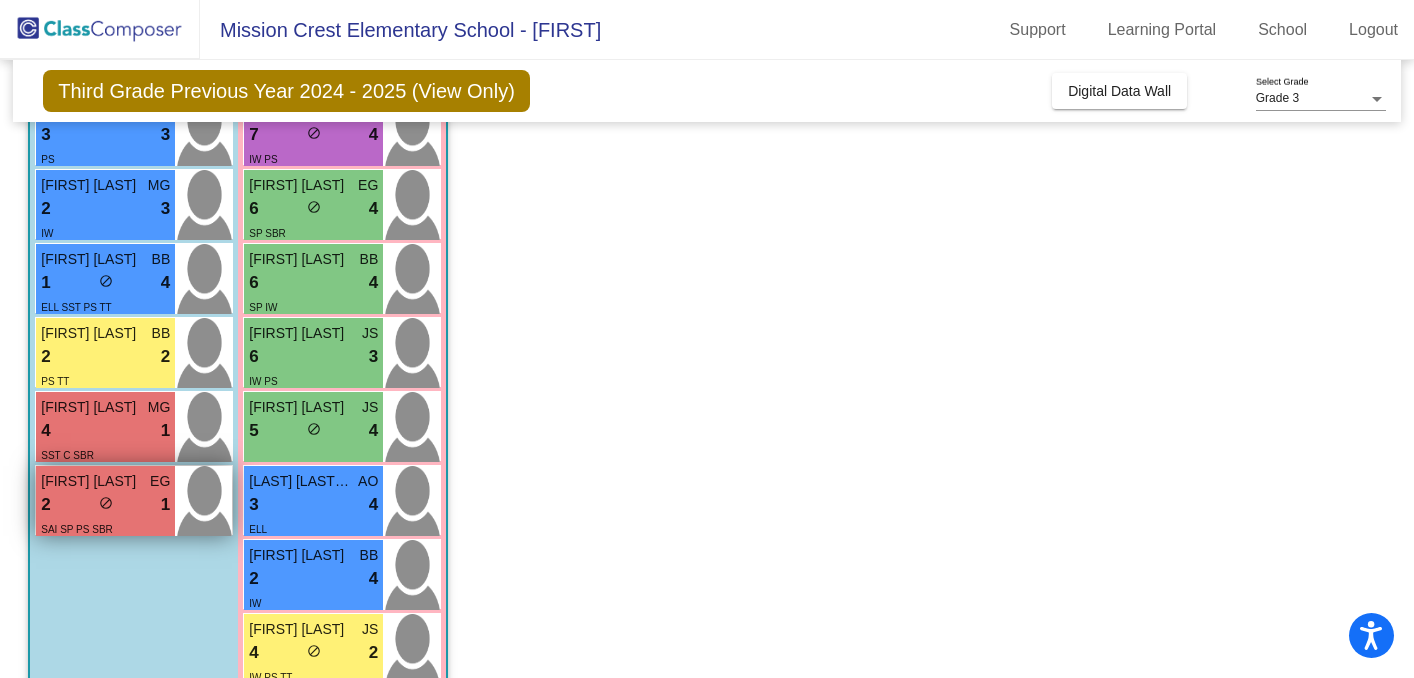 click on "2 lock do_not_disturb_alt 1" at bounding box center (105, 505) 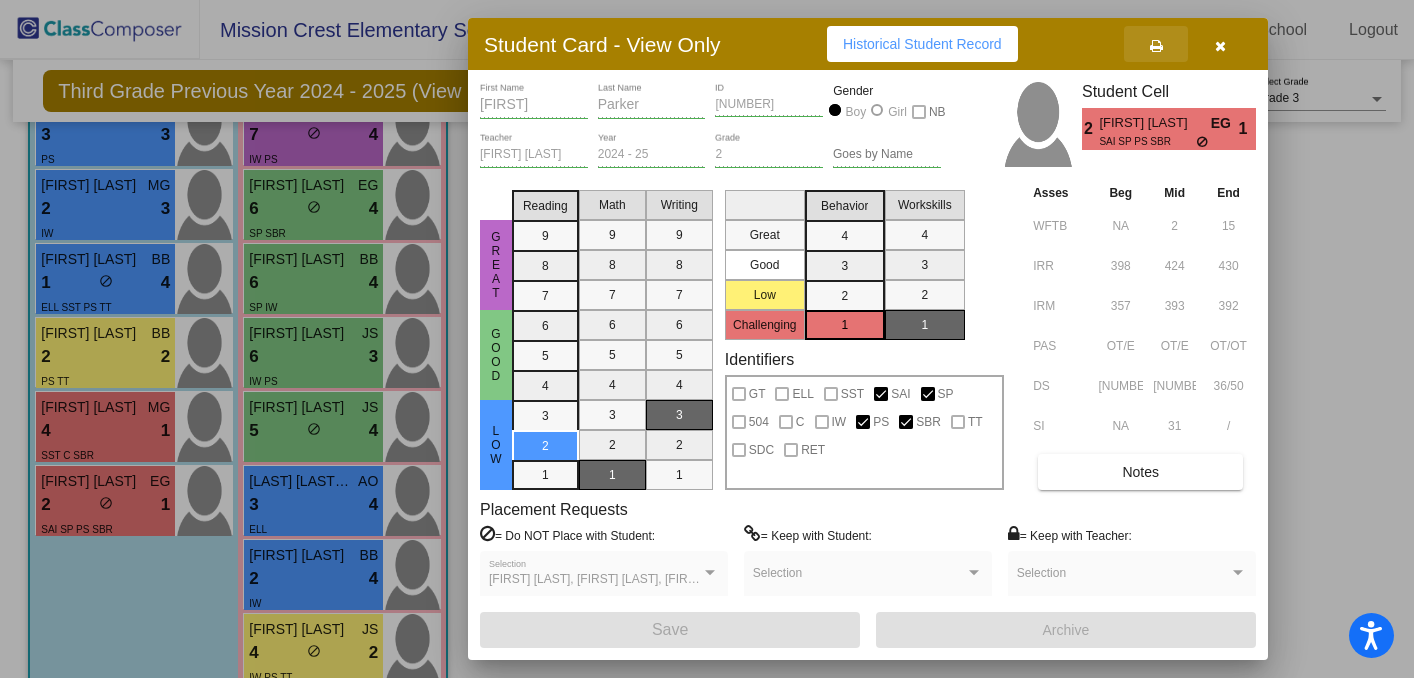 click at bounding box center (1156, 44) 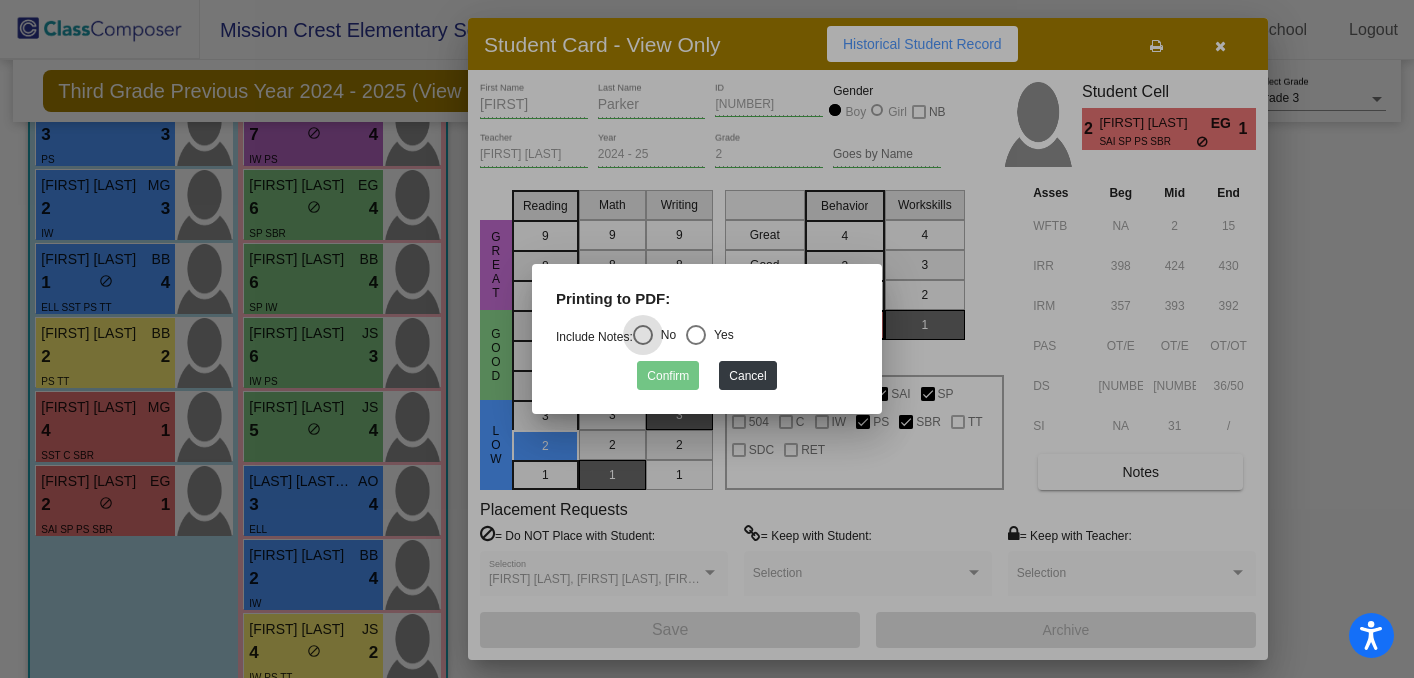 click at bounding box center (696, 335) 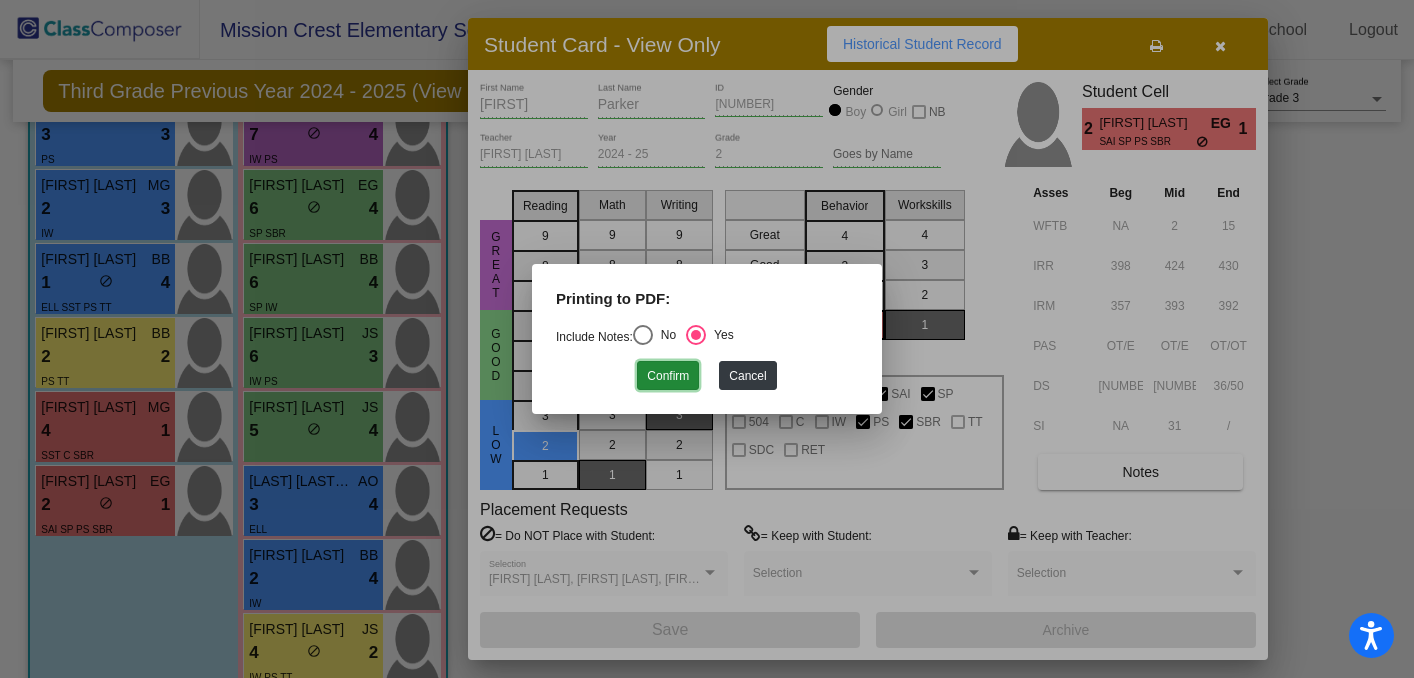 click on "Confirm" at bounding box center [668, 375] 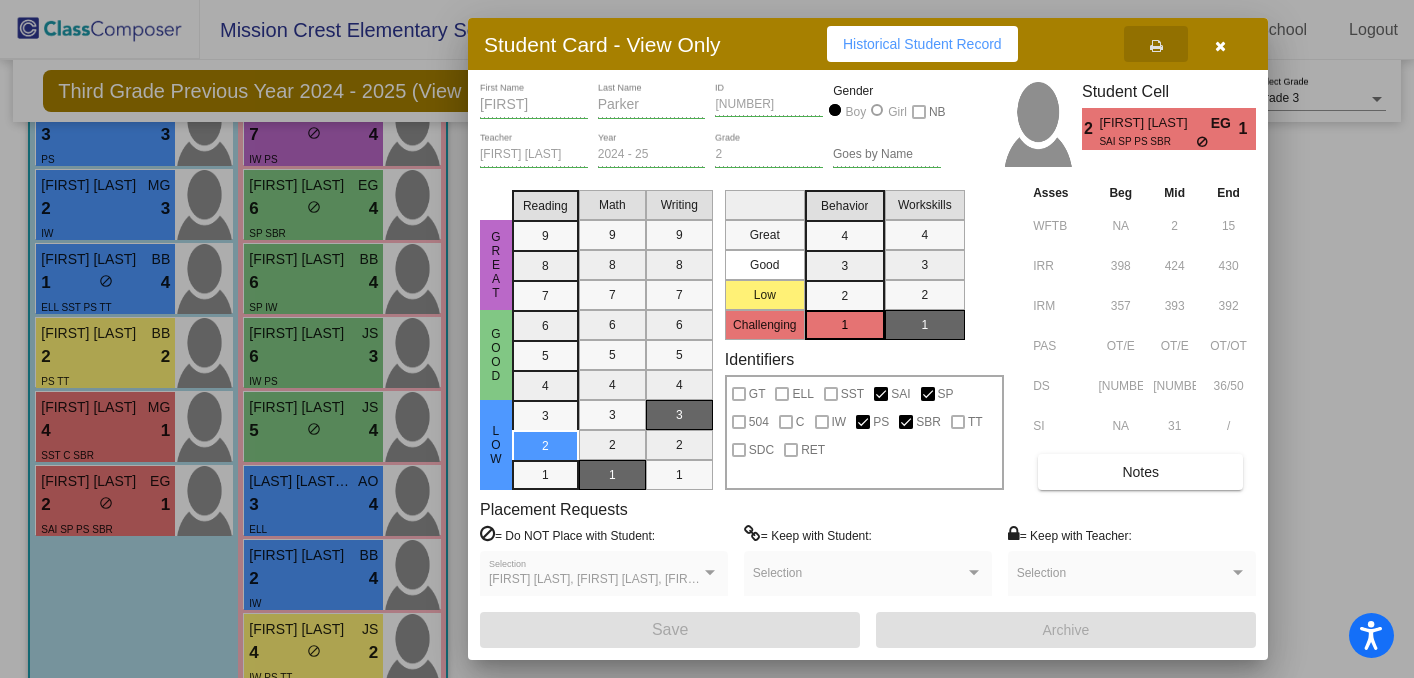 click at bounding box center [1220, 46] 